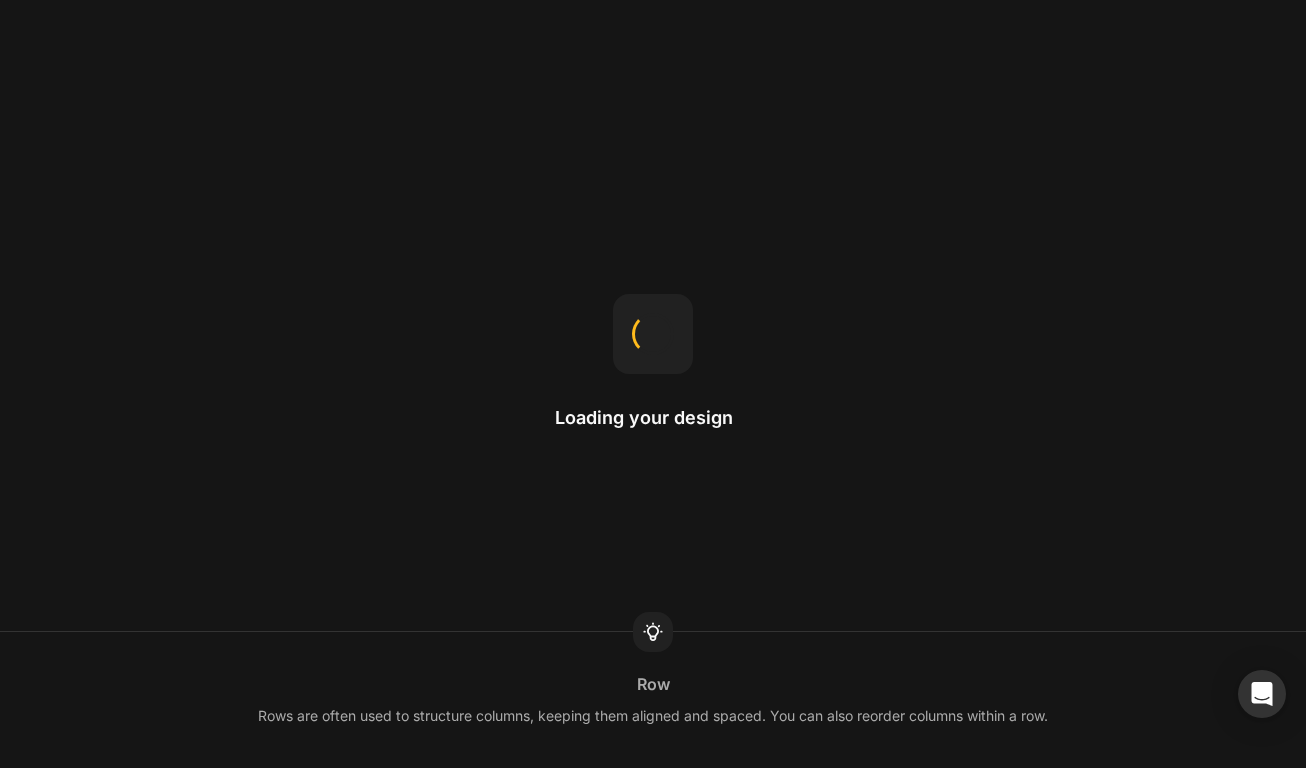 scroll, scrollTop: 0, scrollLeft: 0, axis: both 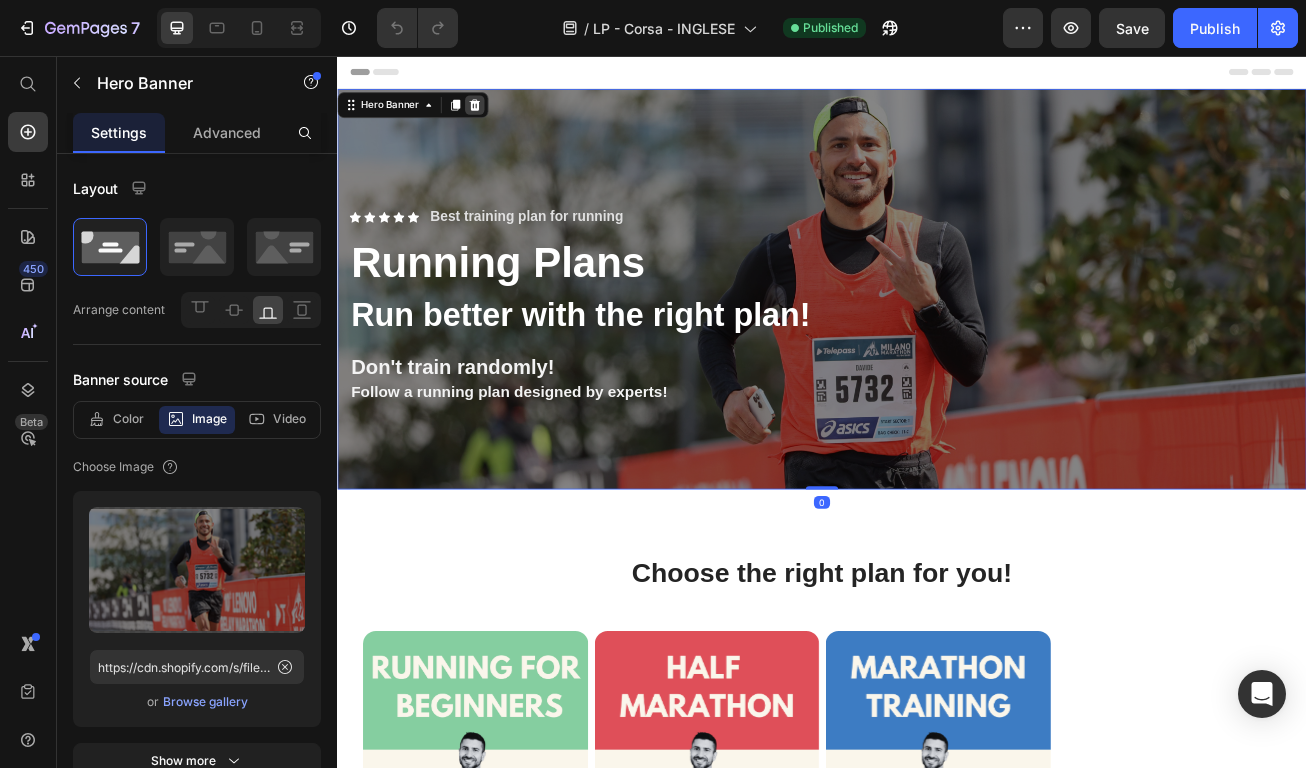 click 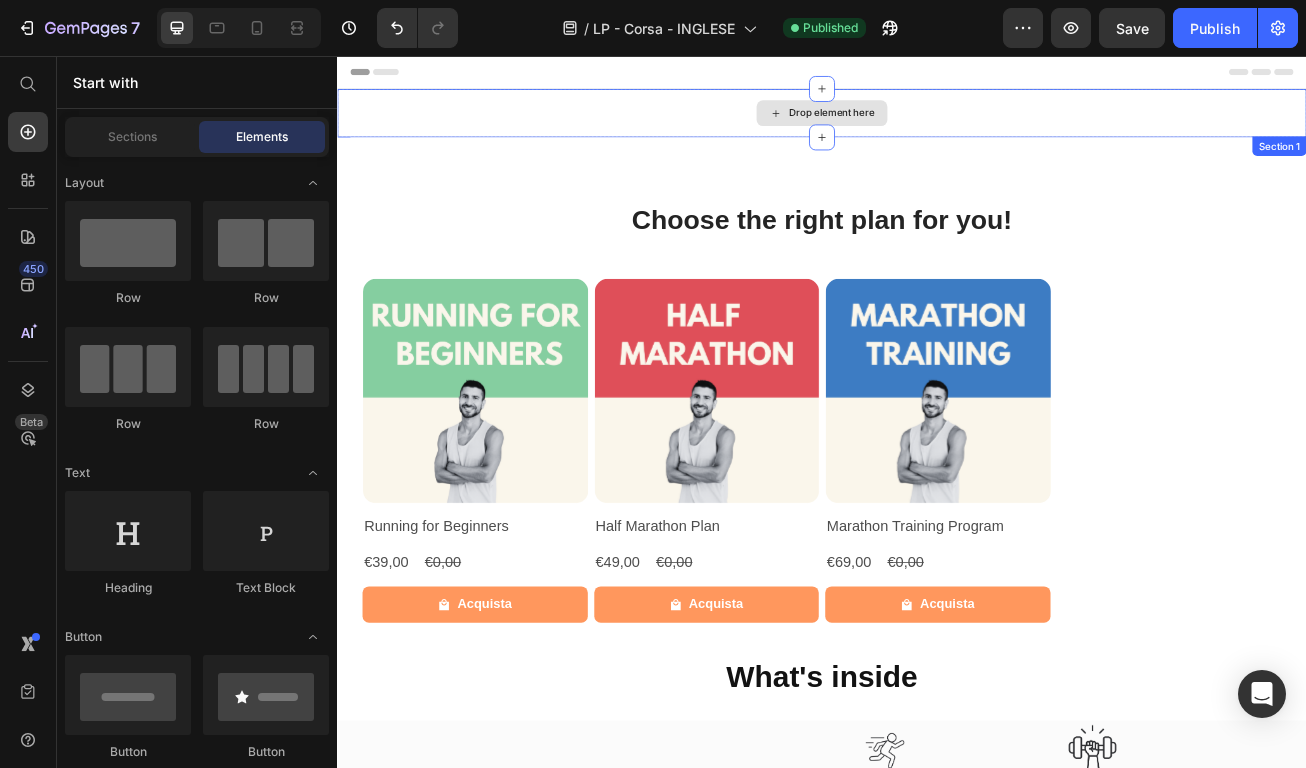 click on "Drop element here" at bounding box center [937, 127] 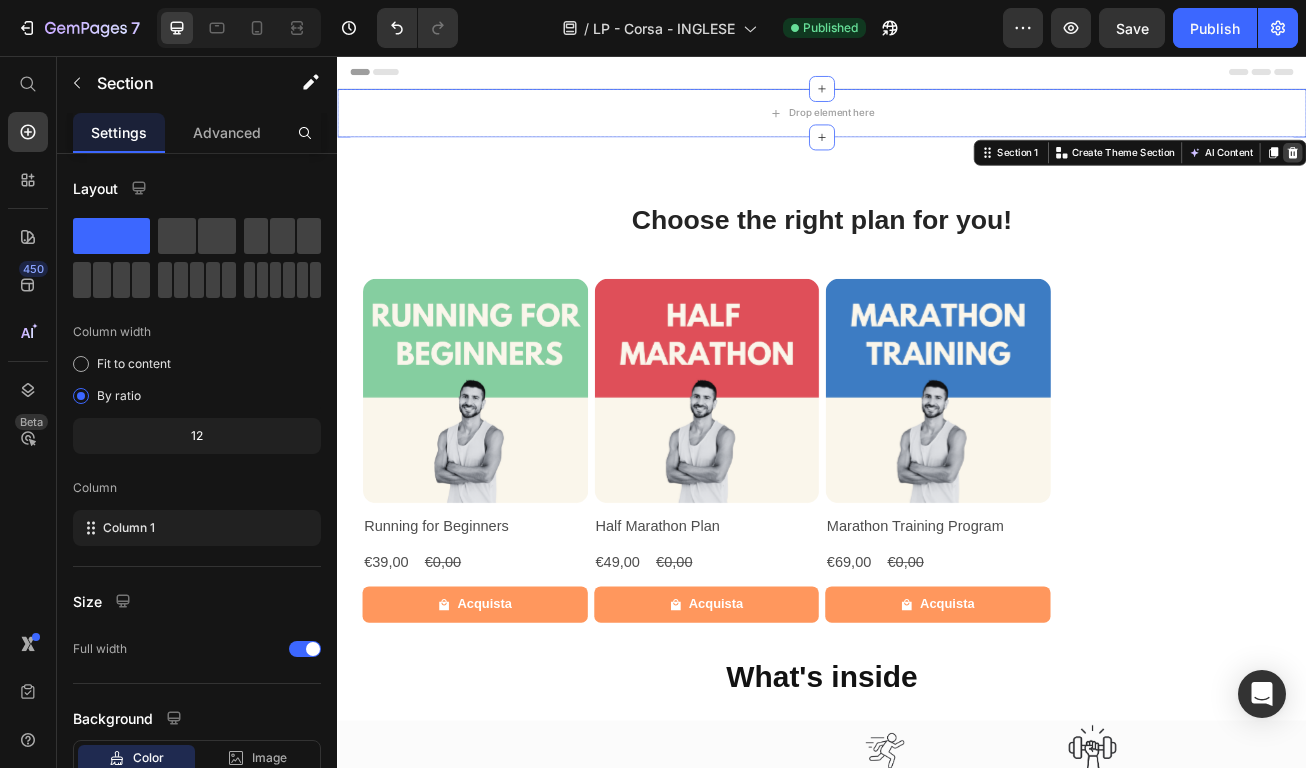click at bounding box center [1520, 176] 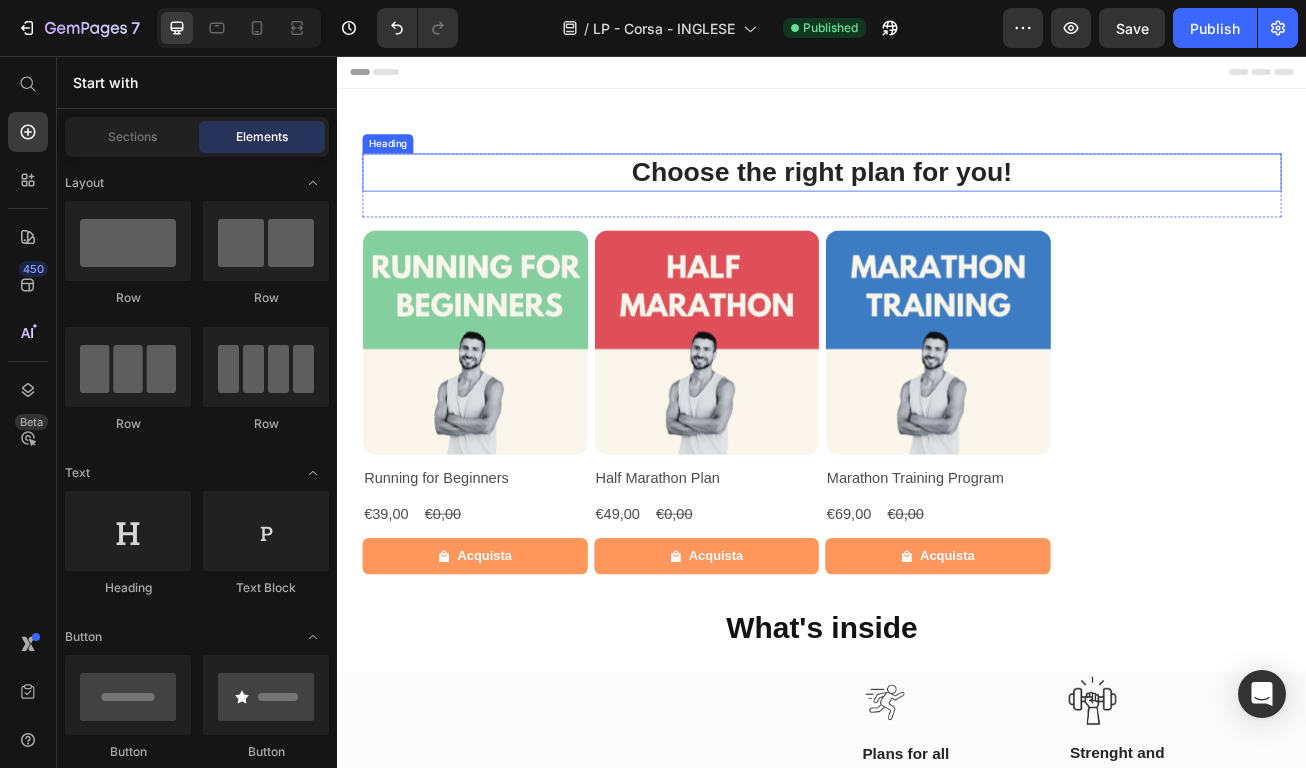 click on "Choose the right plan for you!" at bounding box center [937, 200] 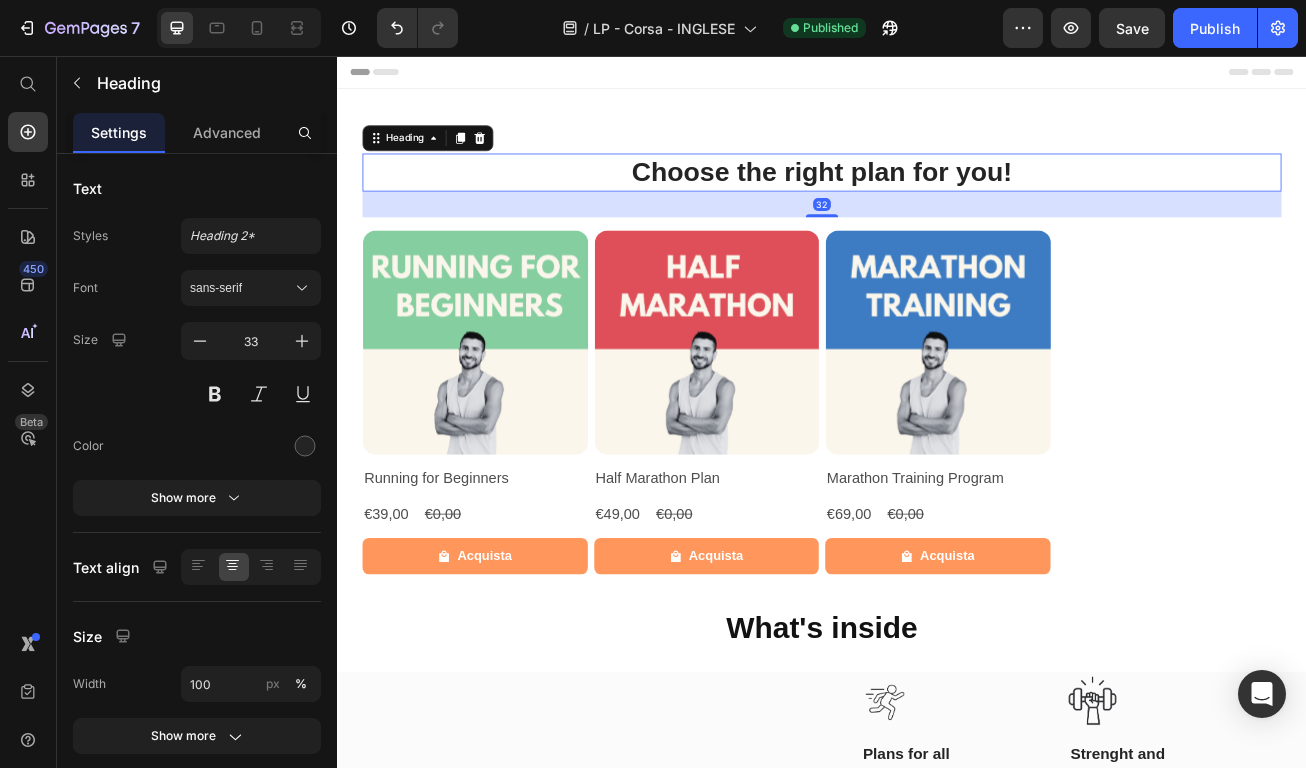 click on "Choose the right plan for you!" at bounding box center [937, 200] 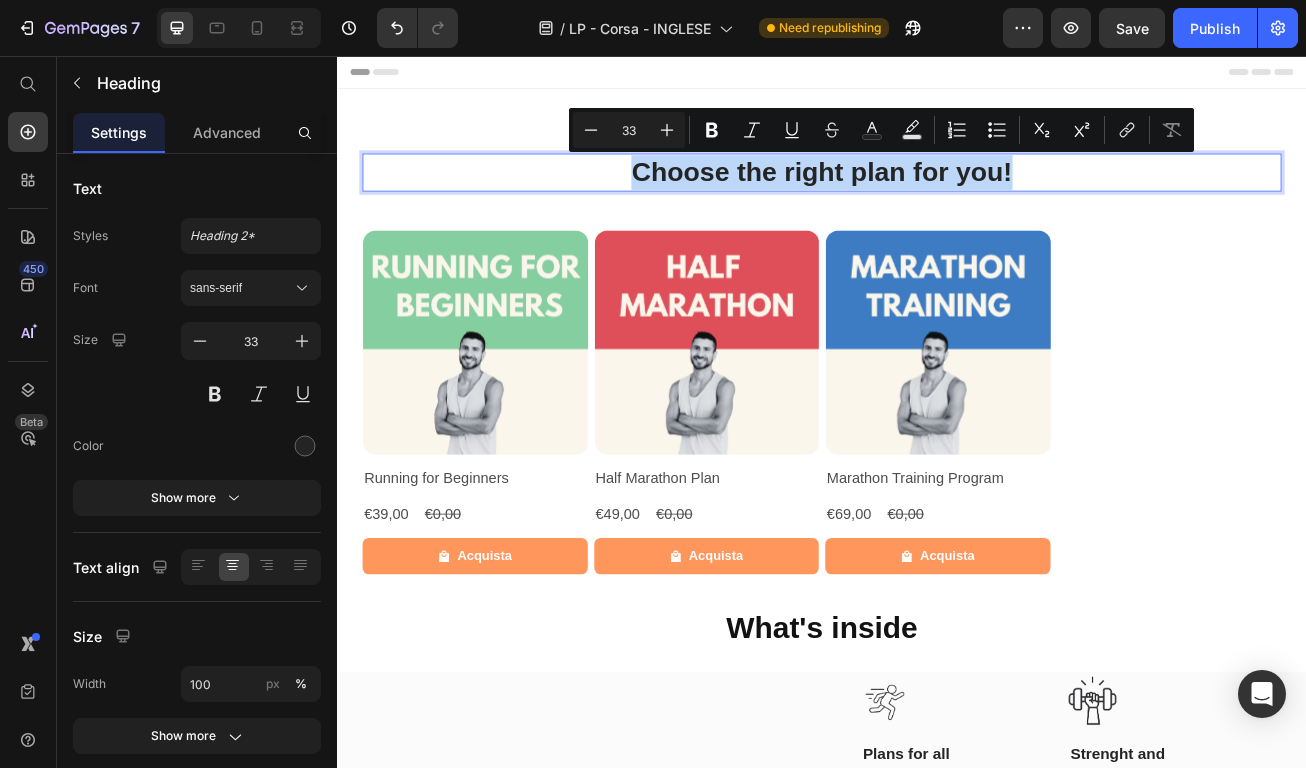 type 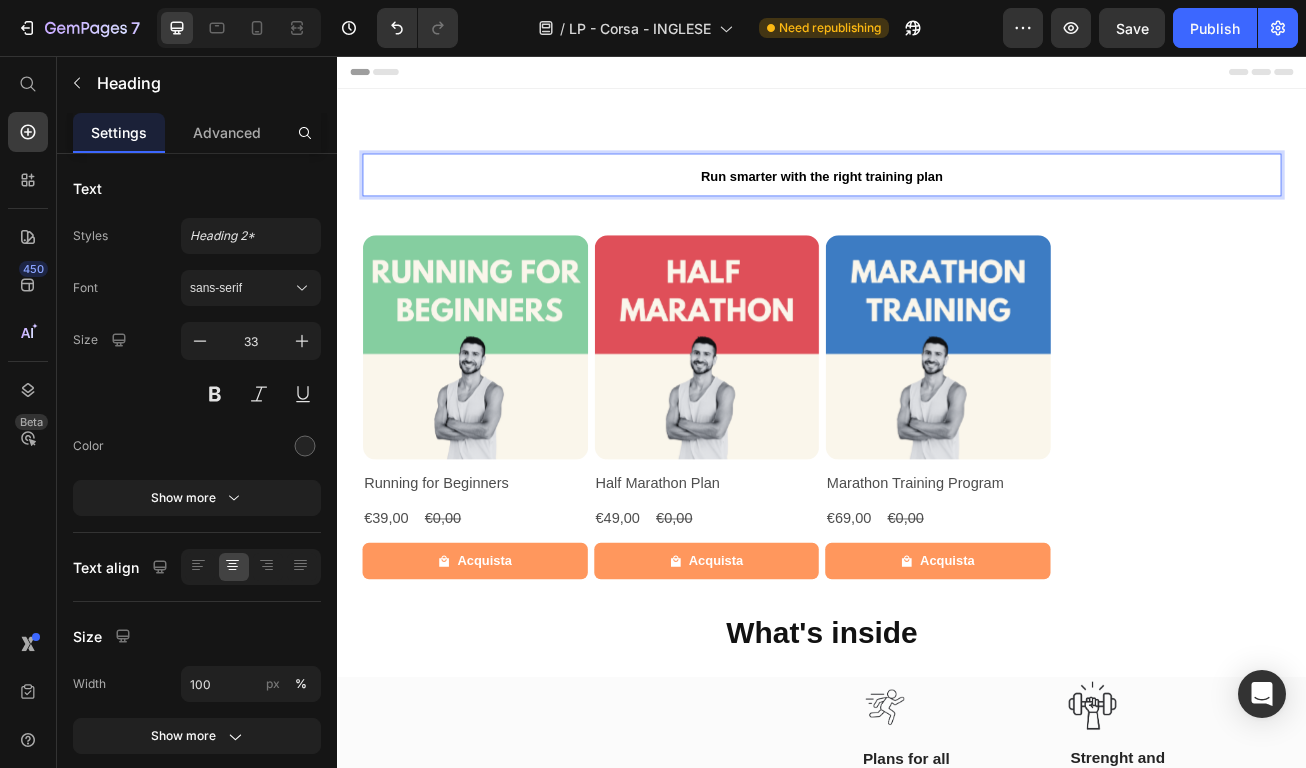 click on "Run smarter with the right training plan" at bounding box center (937, 203) 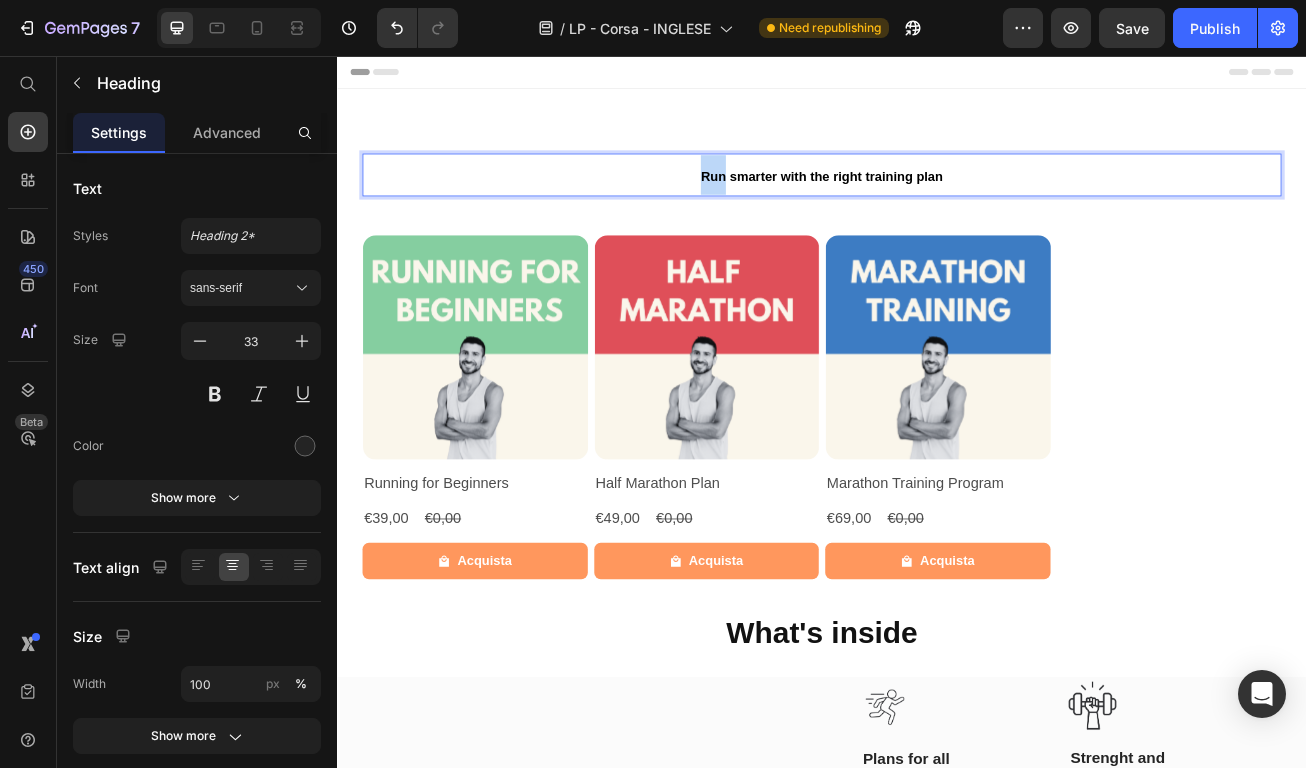 click on "Run smarter with the right training plan" at bounding box center (937, 203) 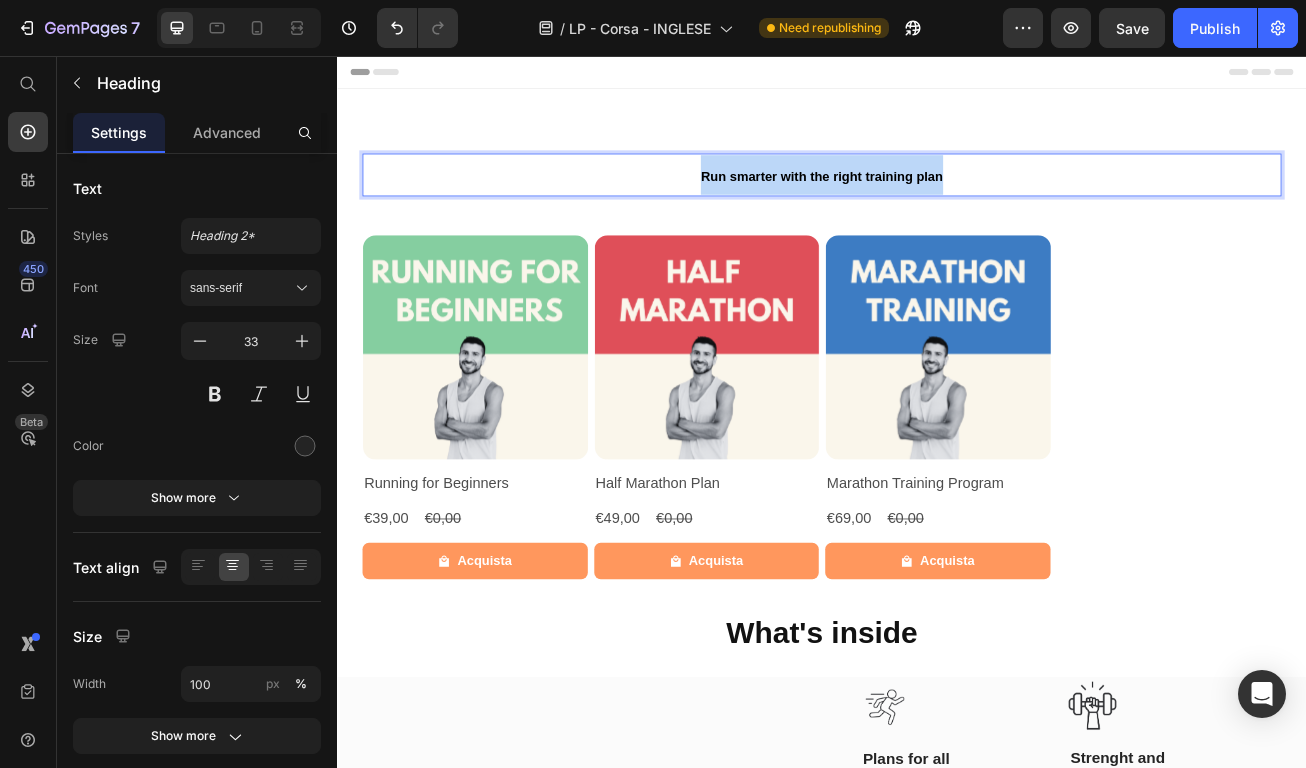 click on "Run smarter with the right training plan" at bounding box center (937, 203) 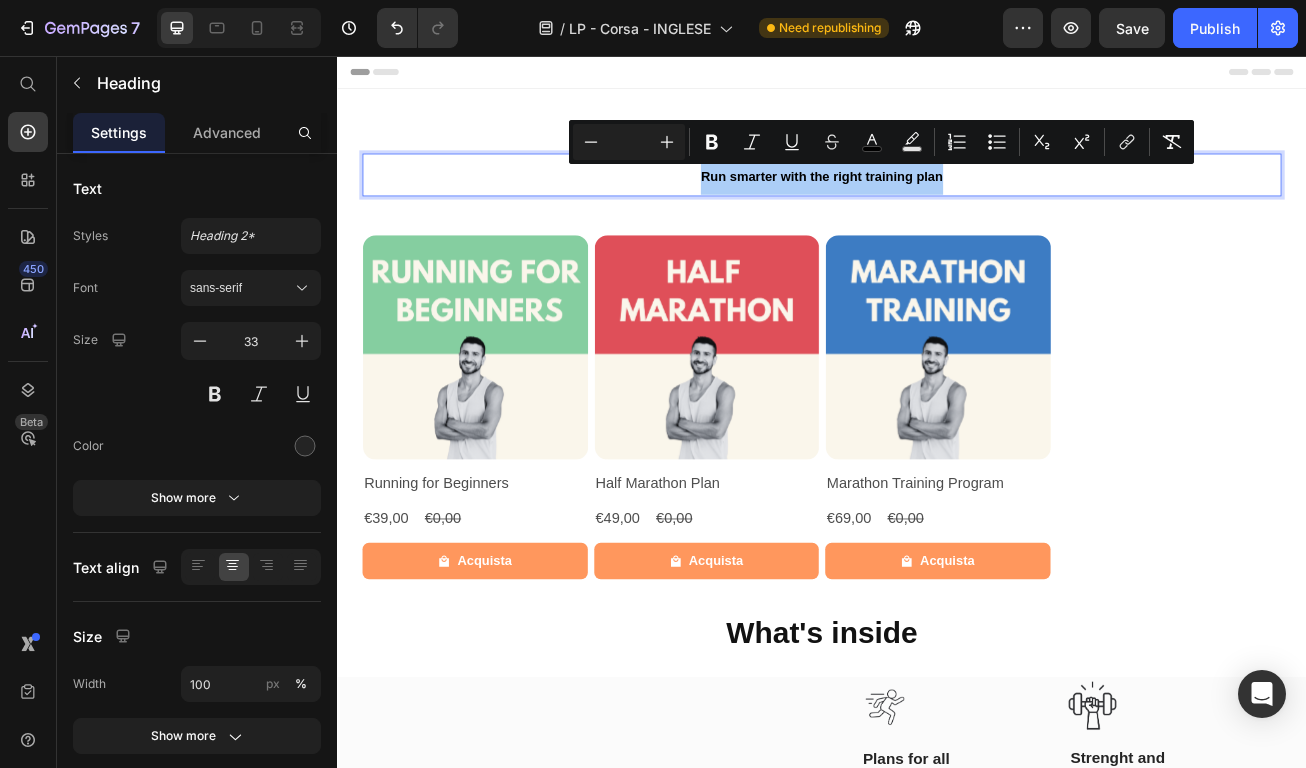 click at bounding box center (629, 142) 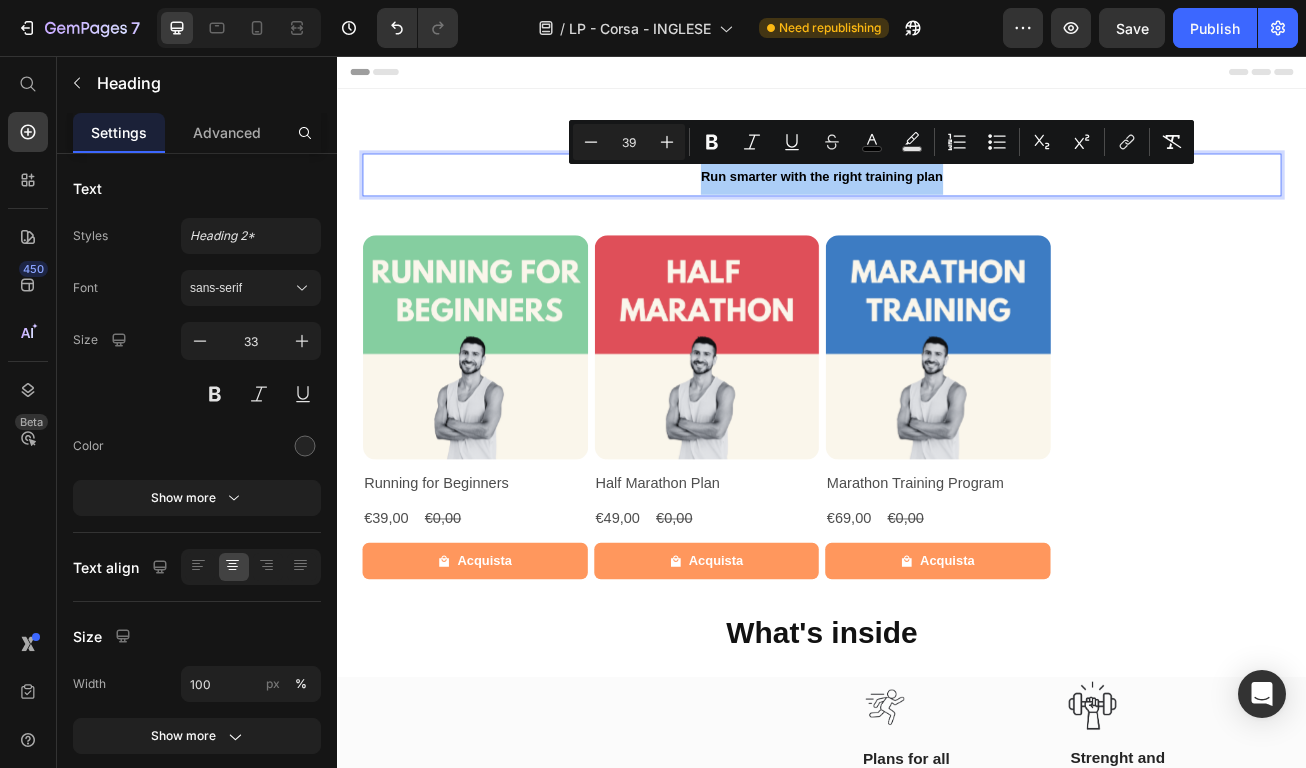 type on "39" 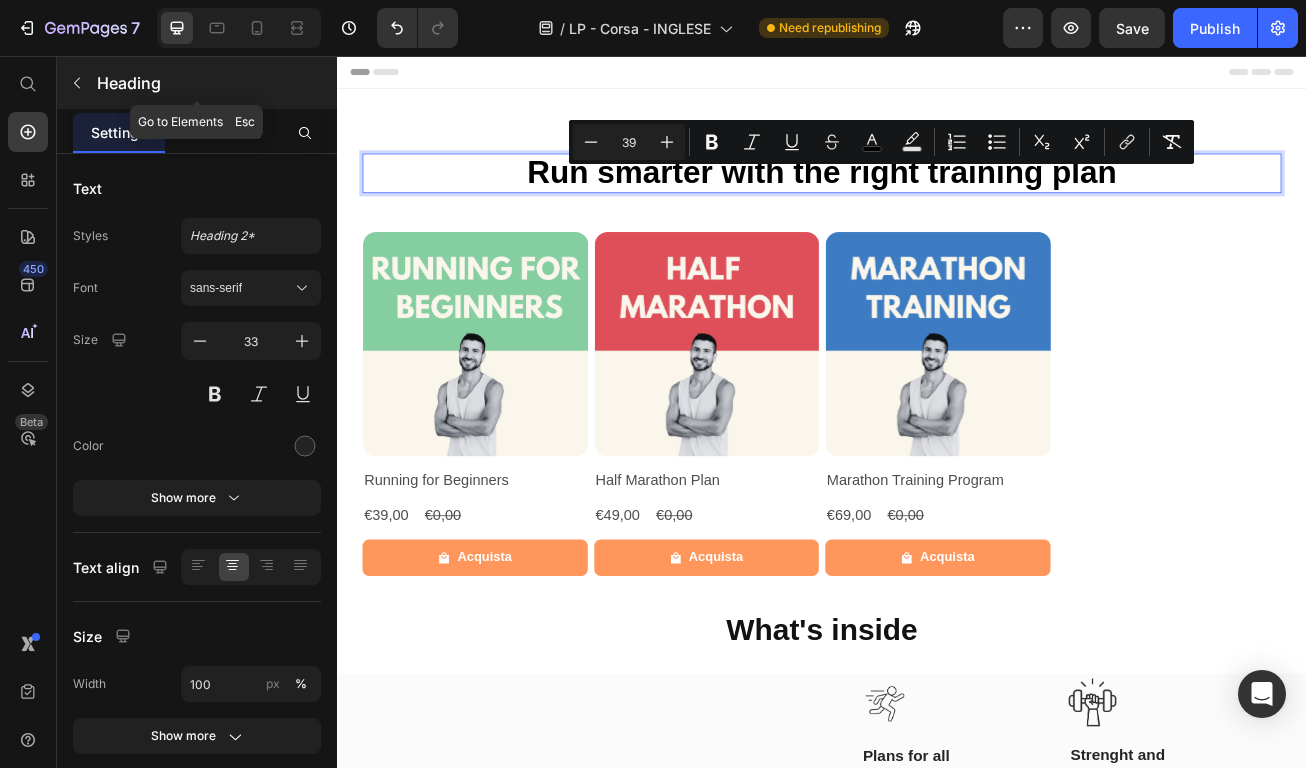 click 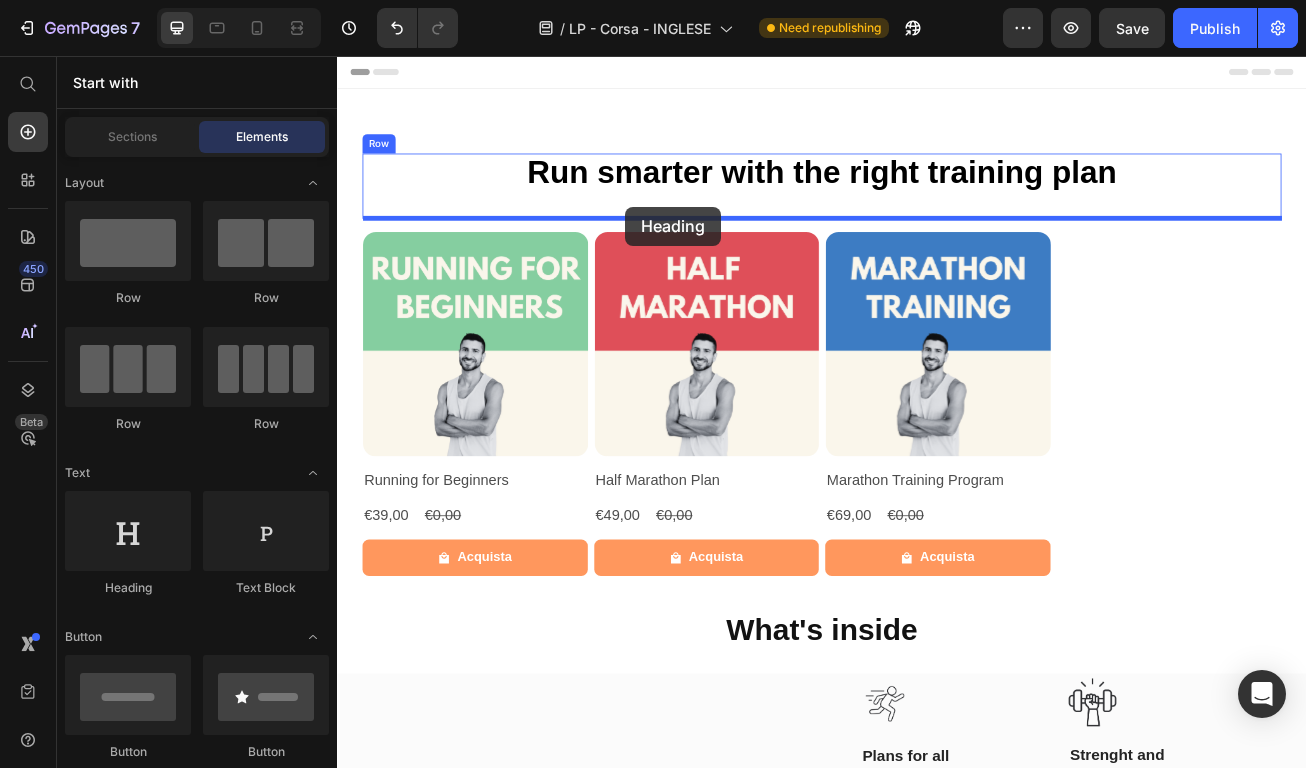 drag, startPoint x: 493, startPoint y: 607, endPoint x: 694, endPoint y: 243, distance: 415.80884 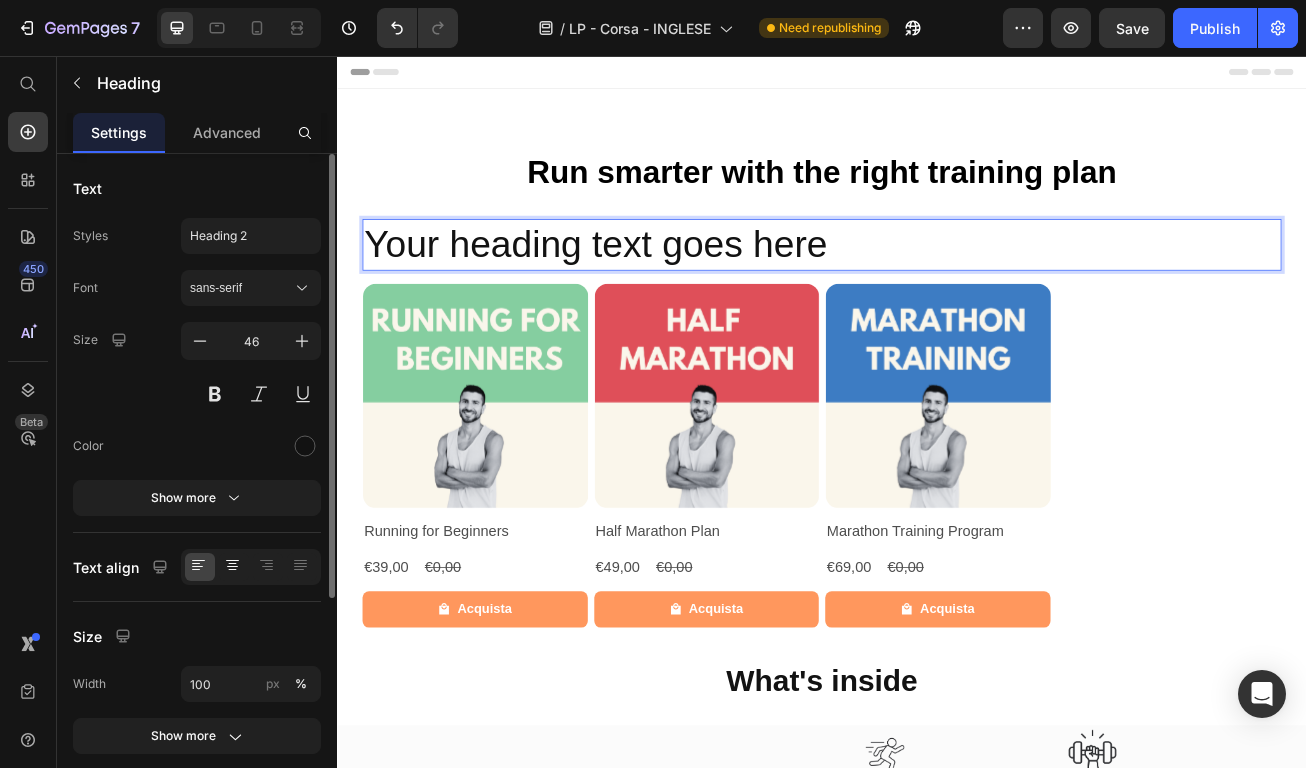 click 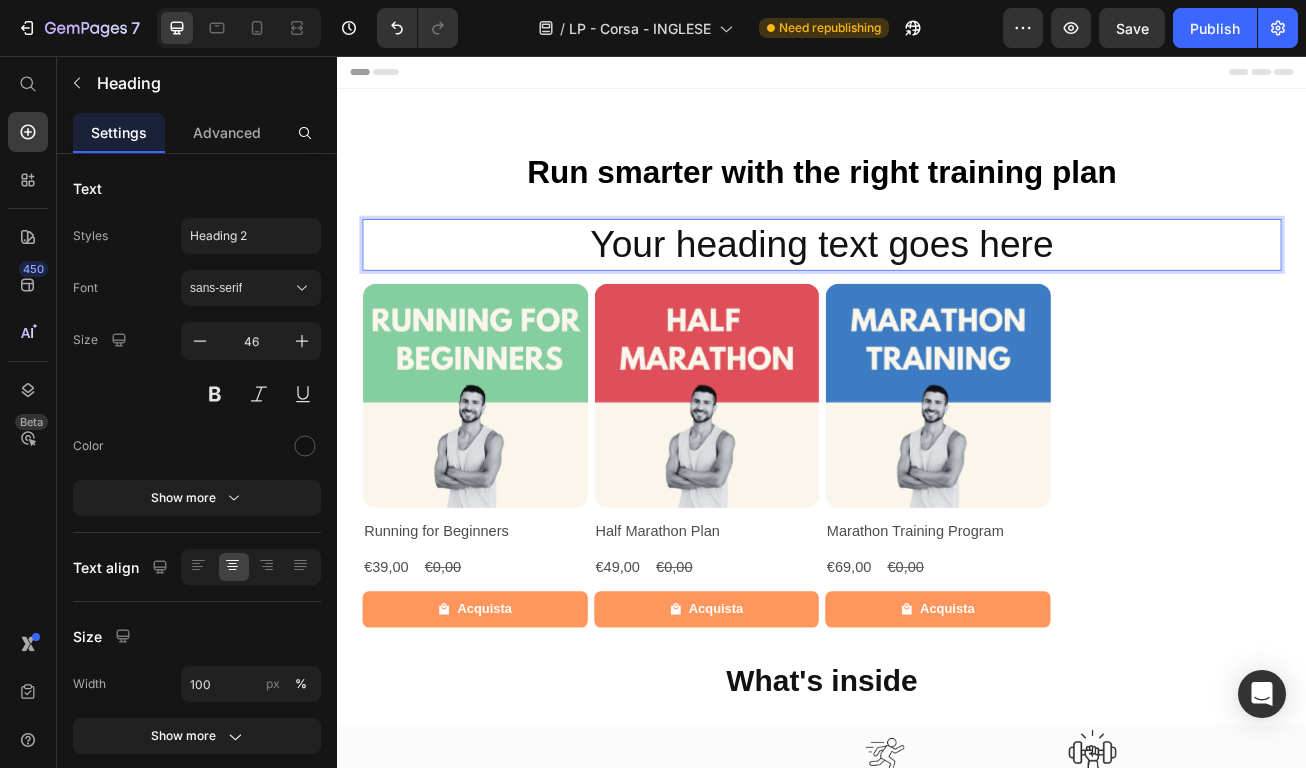 click on "Your heading text goes here" at bounding box center [937, 290] 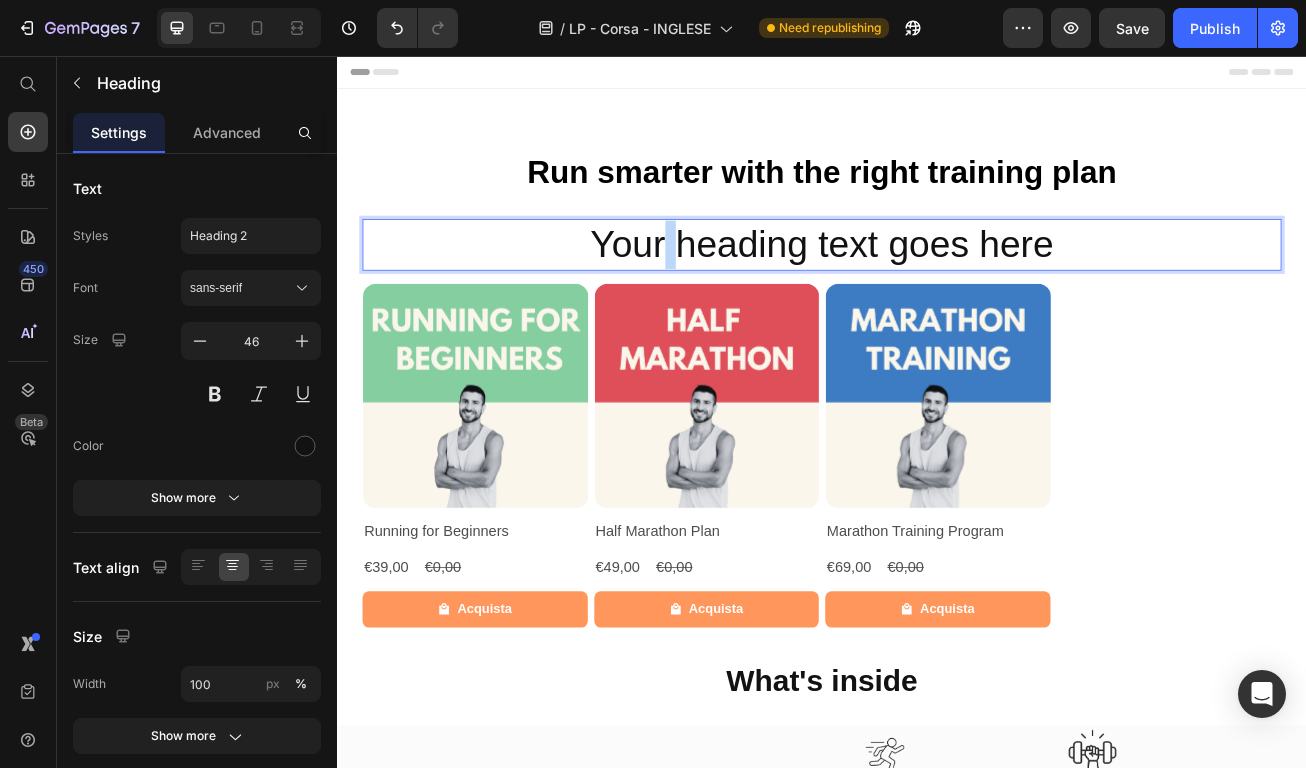 click on "Your heading text goes here" at bounding box center (937, 290) 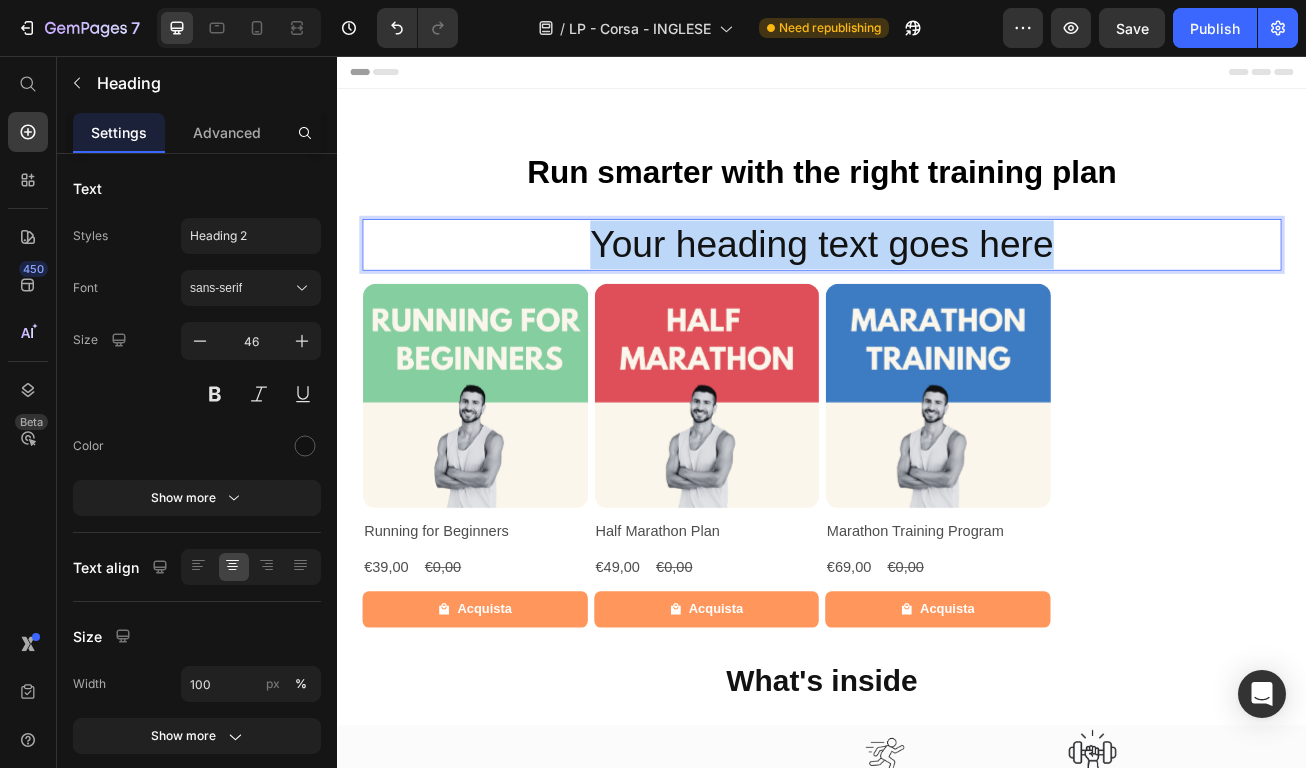 click on "Your heading text goes here" at bounding box center [937, 290] 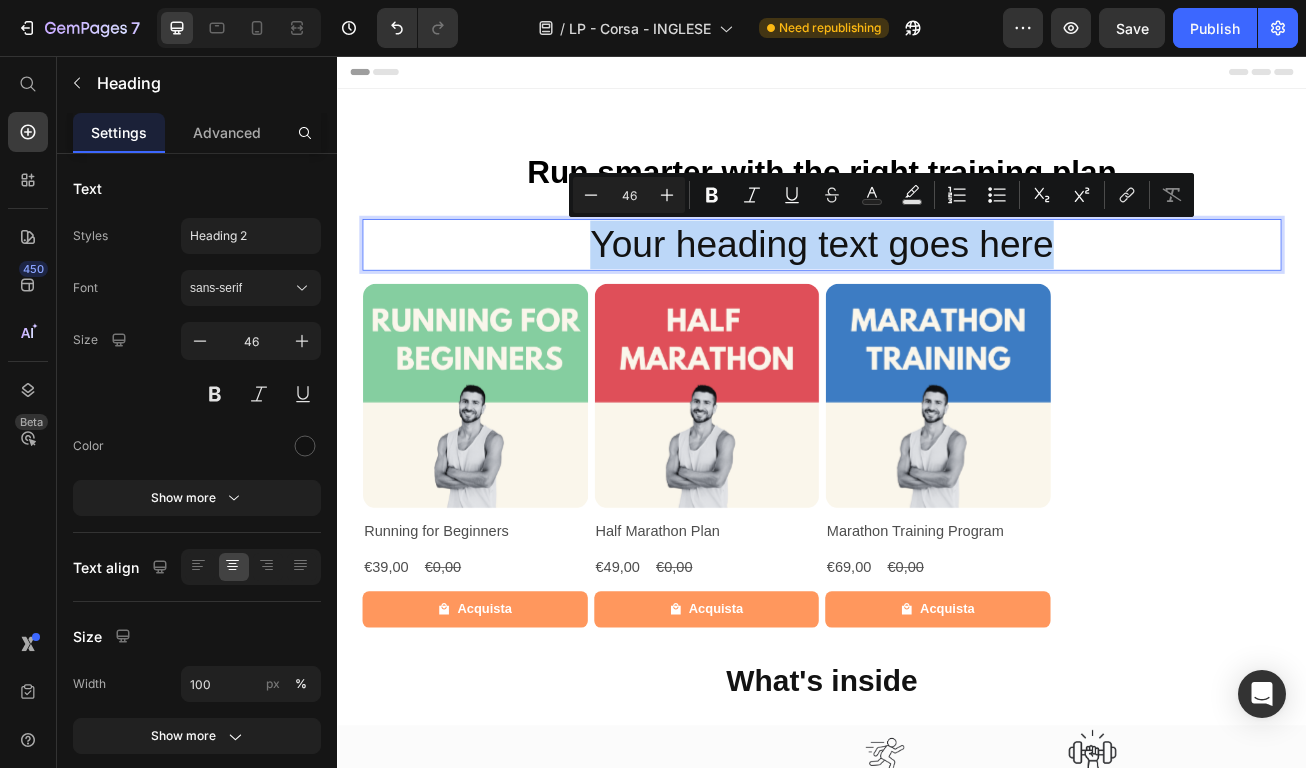 type 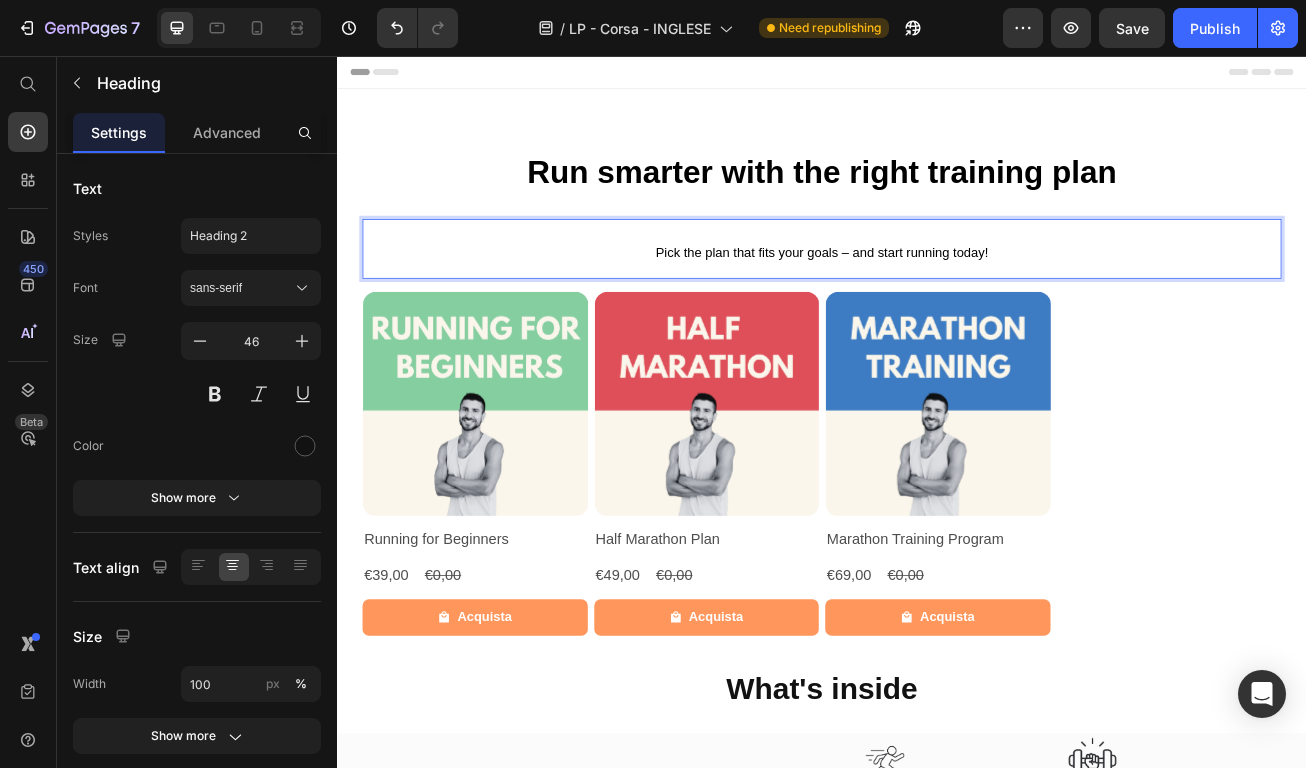click on "Pick the plan that fits your goals – and start running today!" at bounding box center [937, 295] 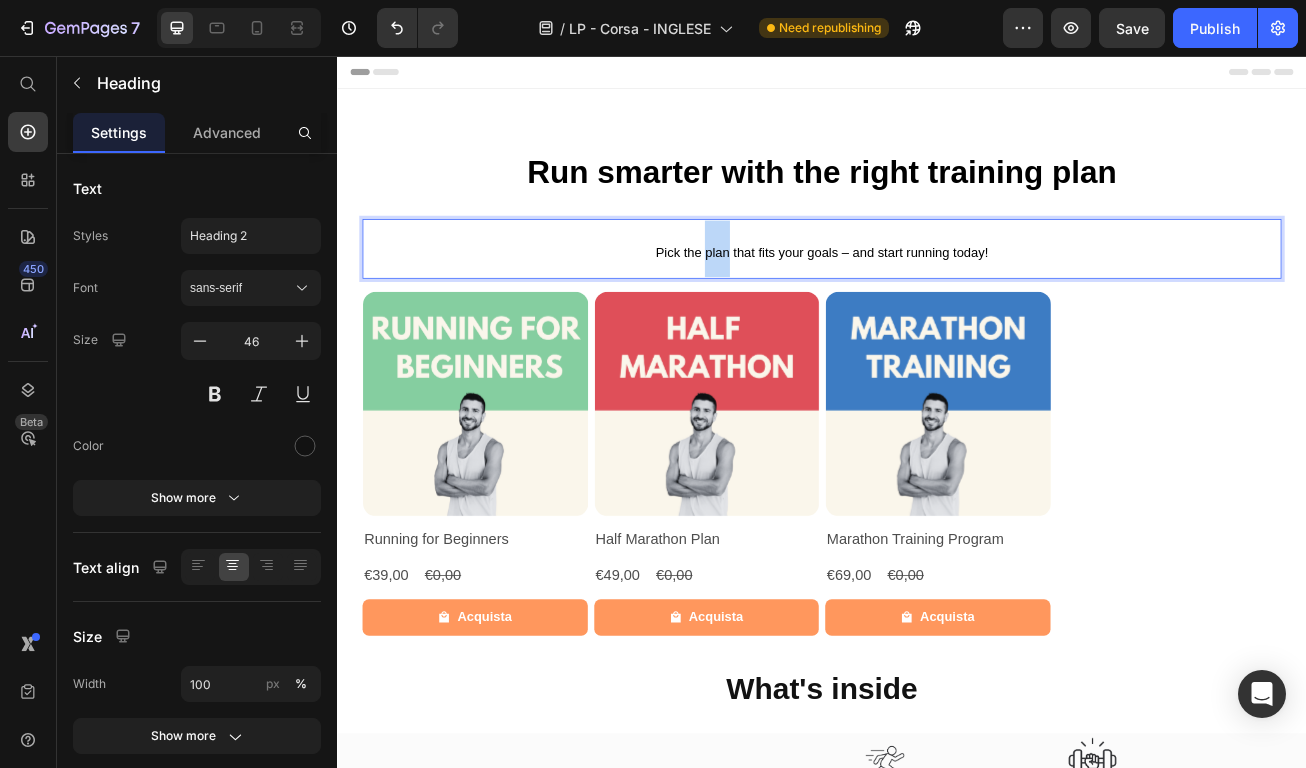 click on "Pick the plan that fits your goals – and start running today!" at bounding box center (937, 295) 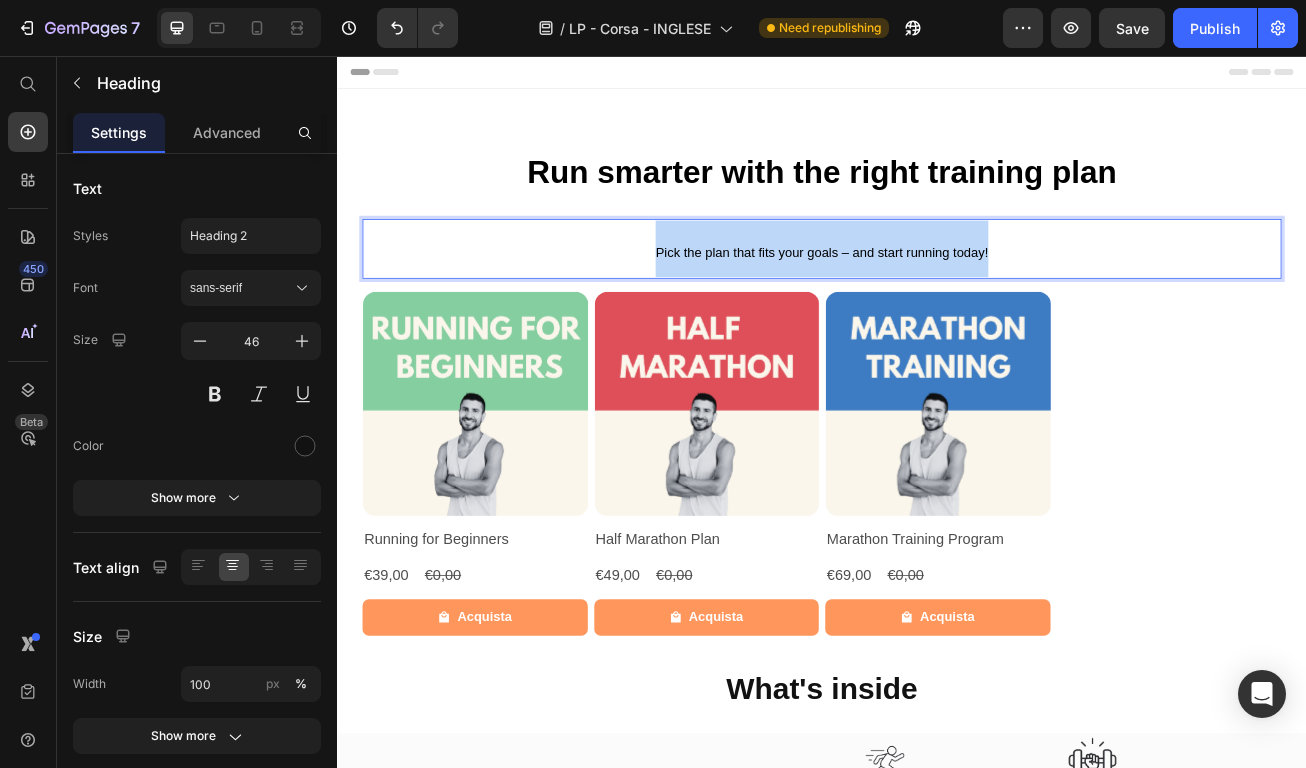 click on "Pick the plan that fits your goals – and start running today!" at bounding box center [937, 295] 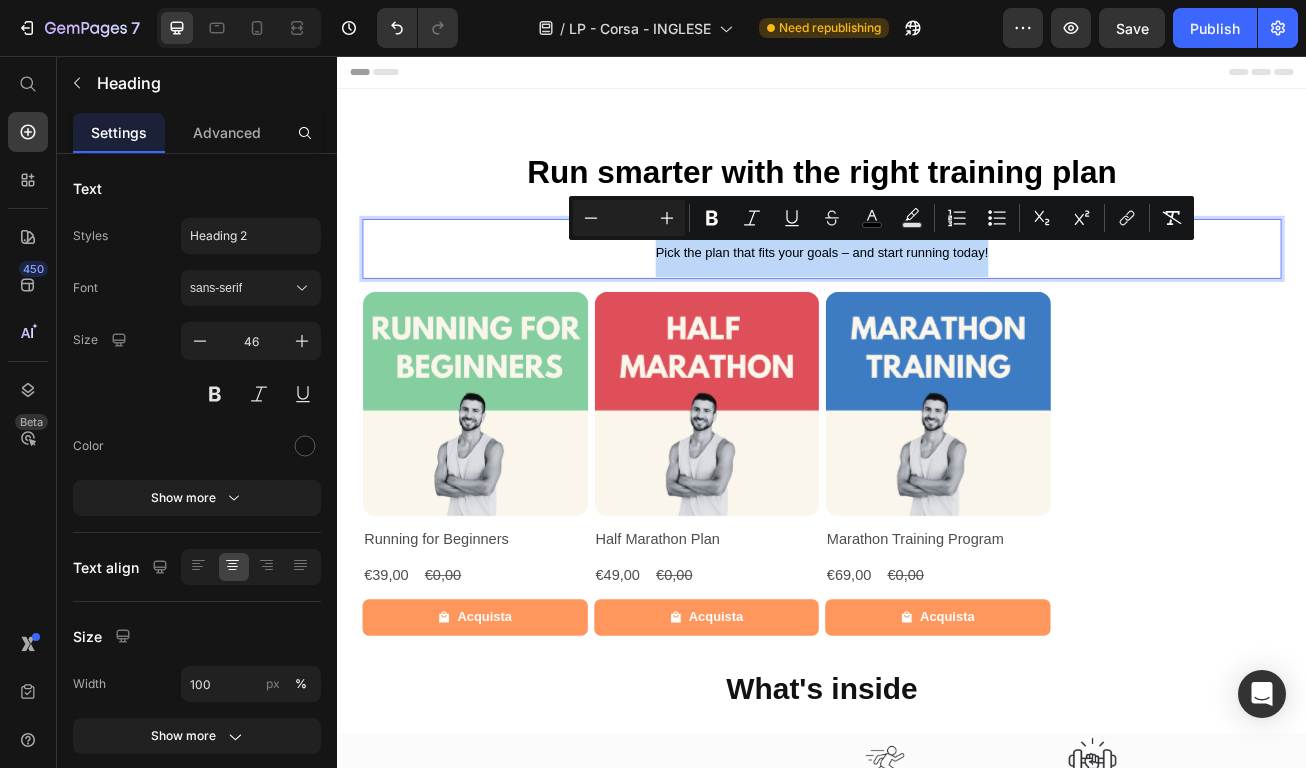 click on "Pick the plan that fits your goals – and start running today!" at bounding box center (937, 295) 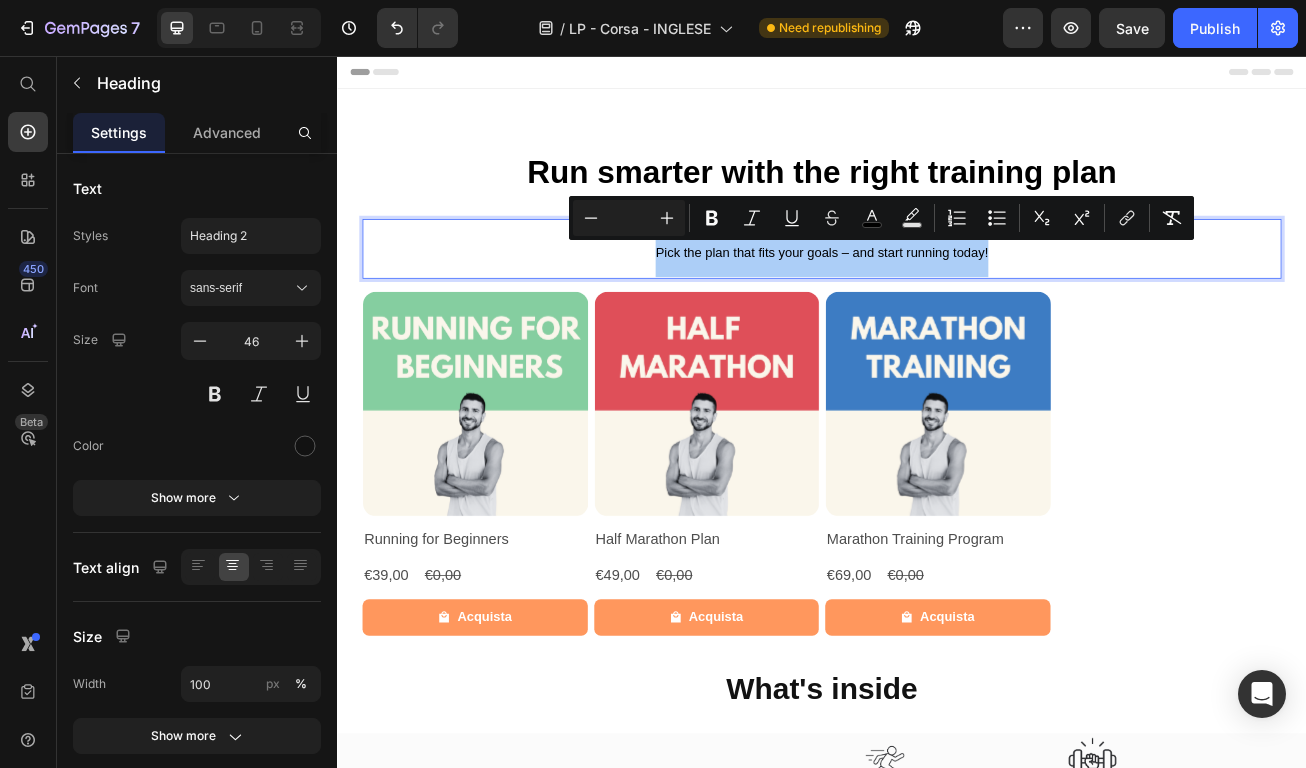 click at bounding box center [629, 218] 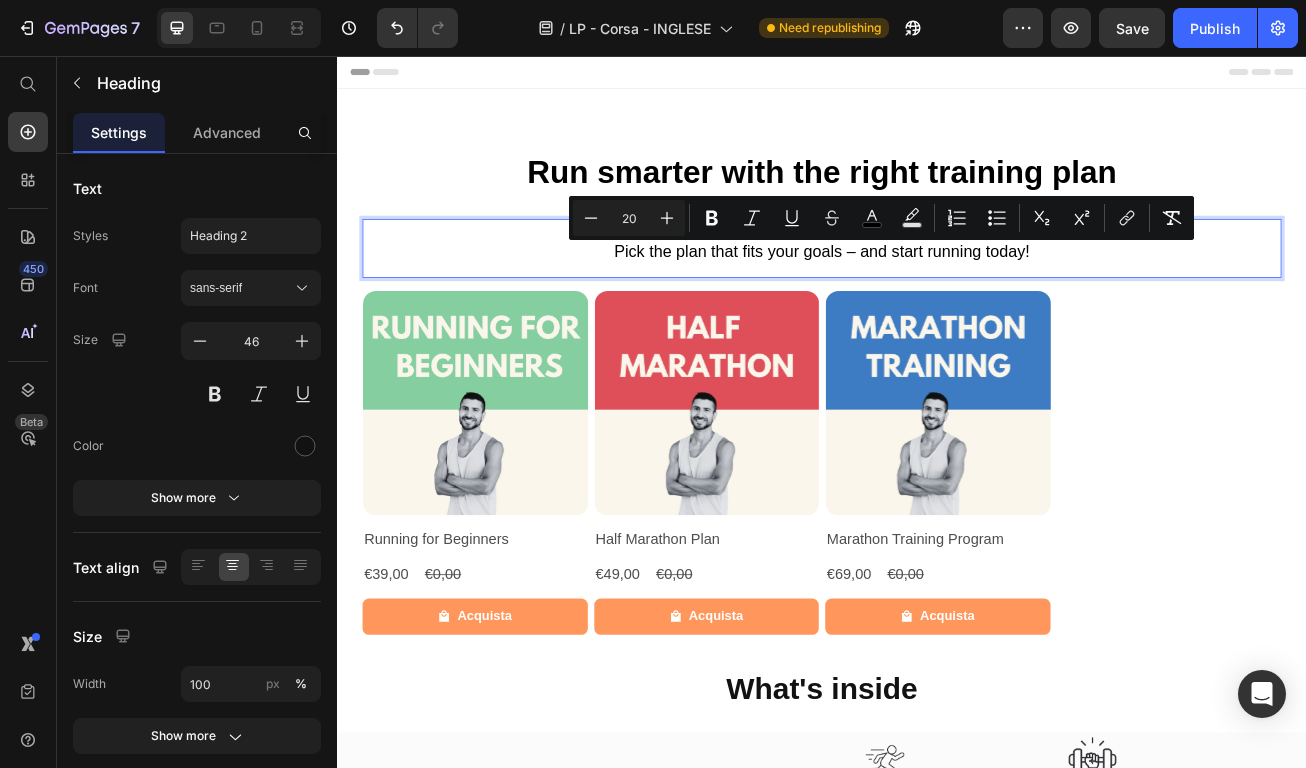 type on "2" 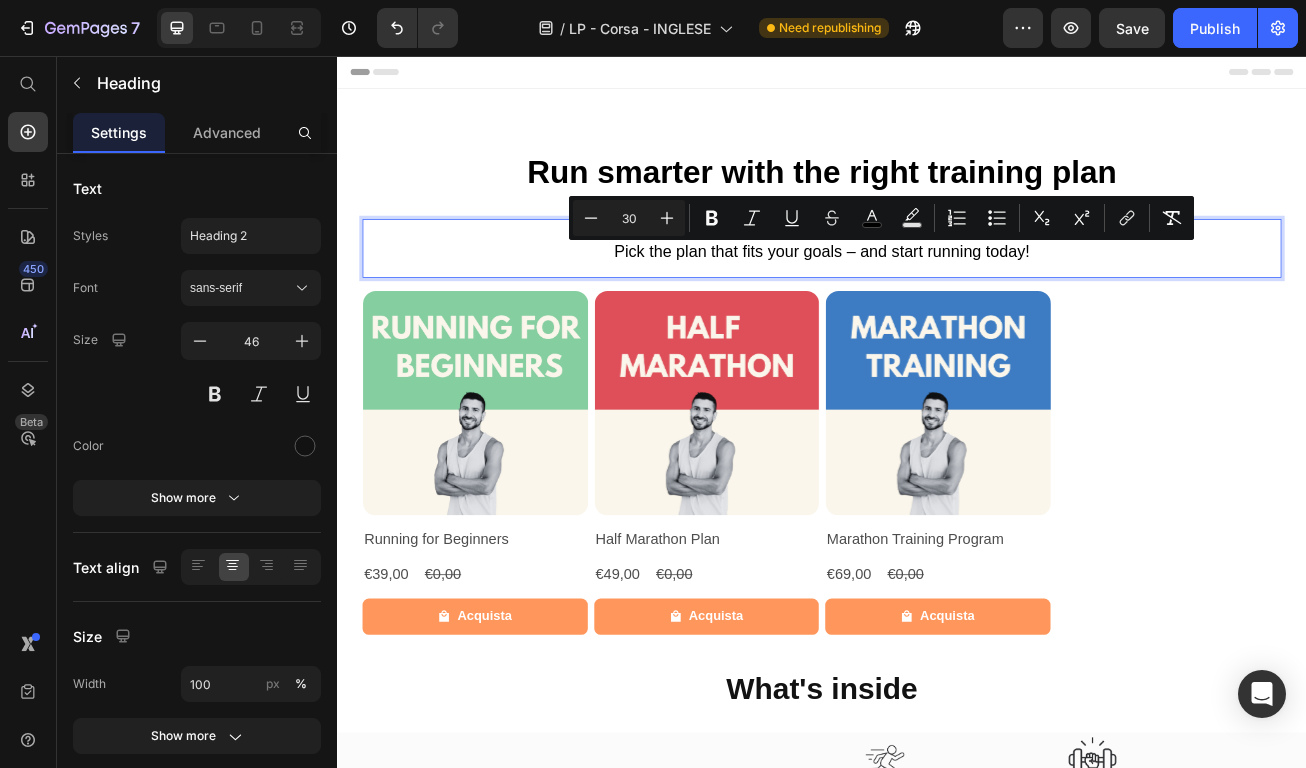 type on "30" 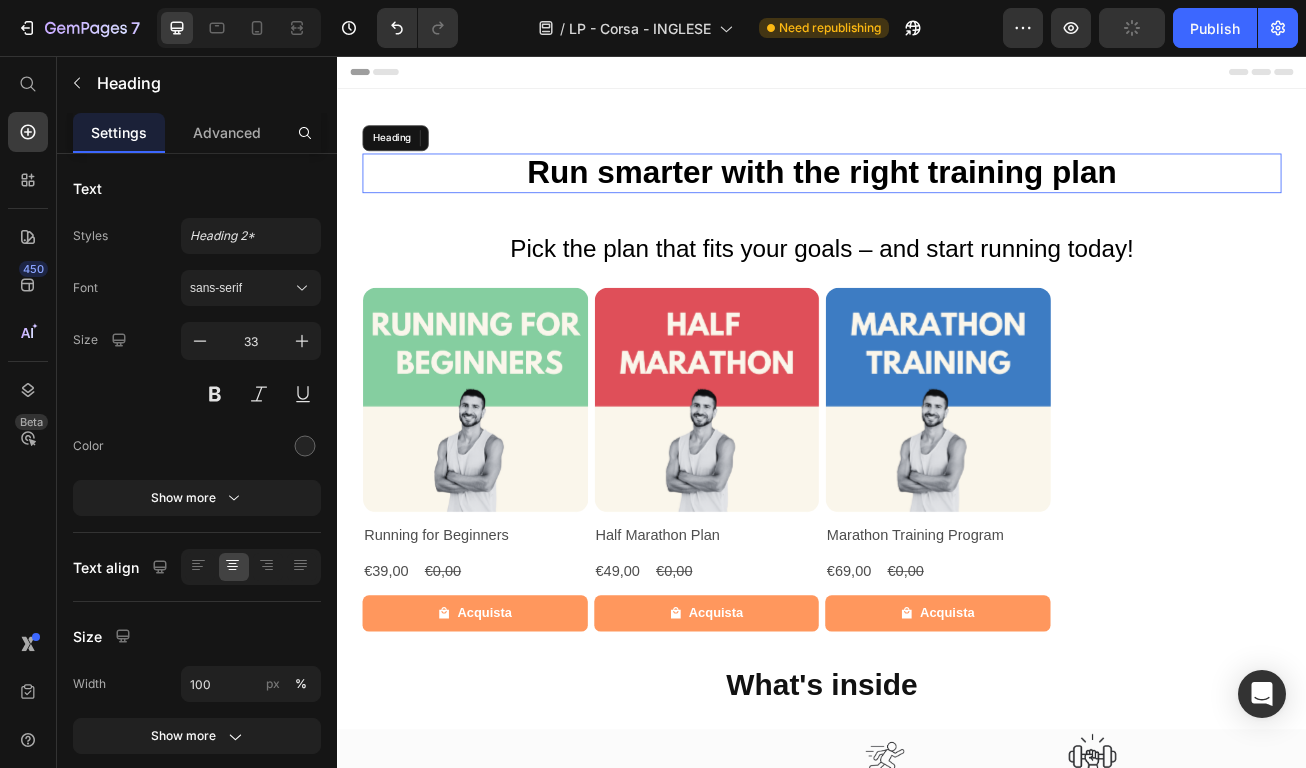 click on "⁠⁠⁠⁠⁠⁠⁠ Run smarter with the right training plan" at bounding box center (937, 201) 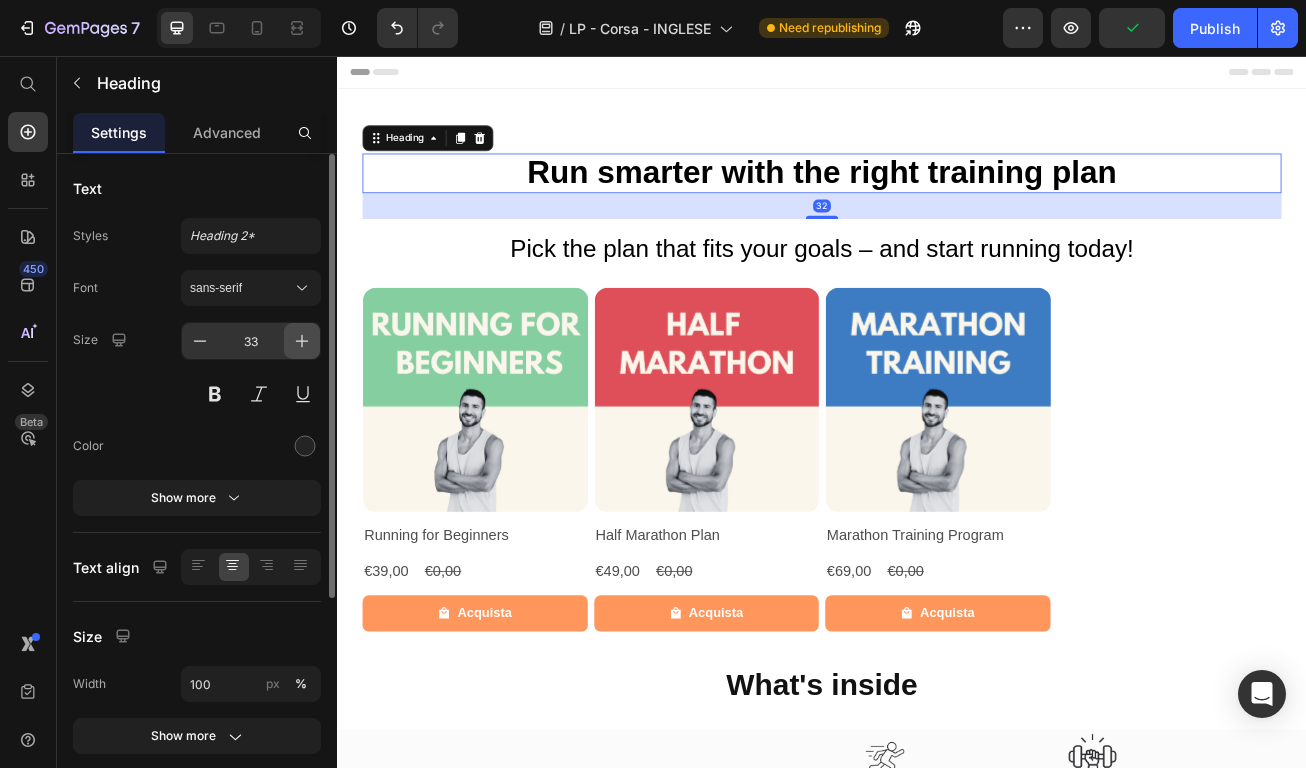 click 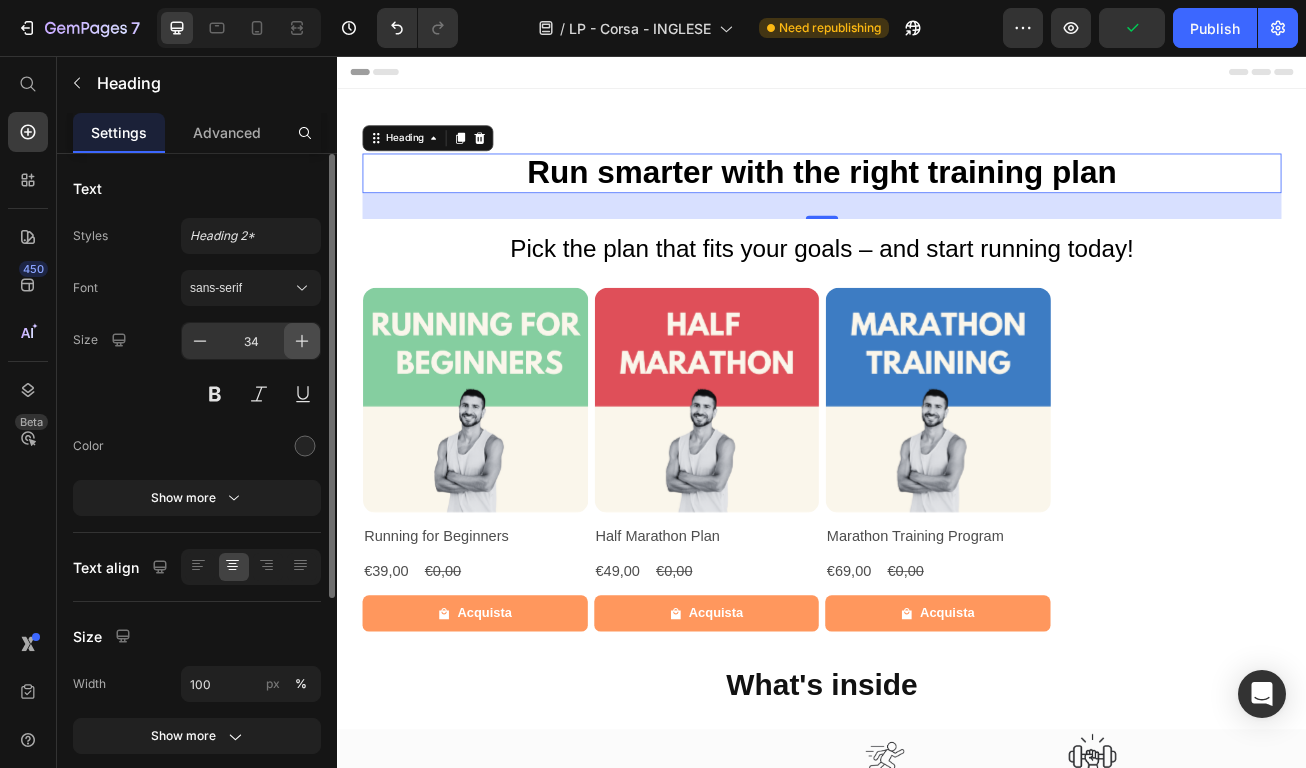 click 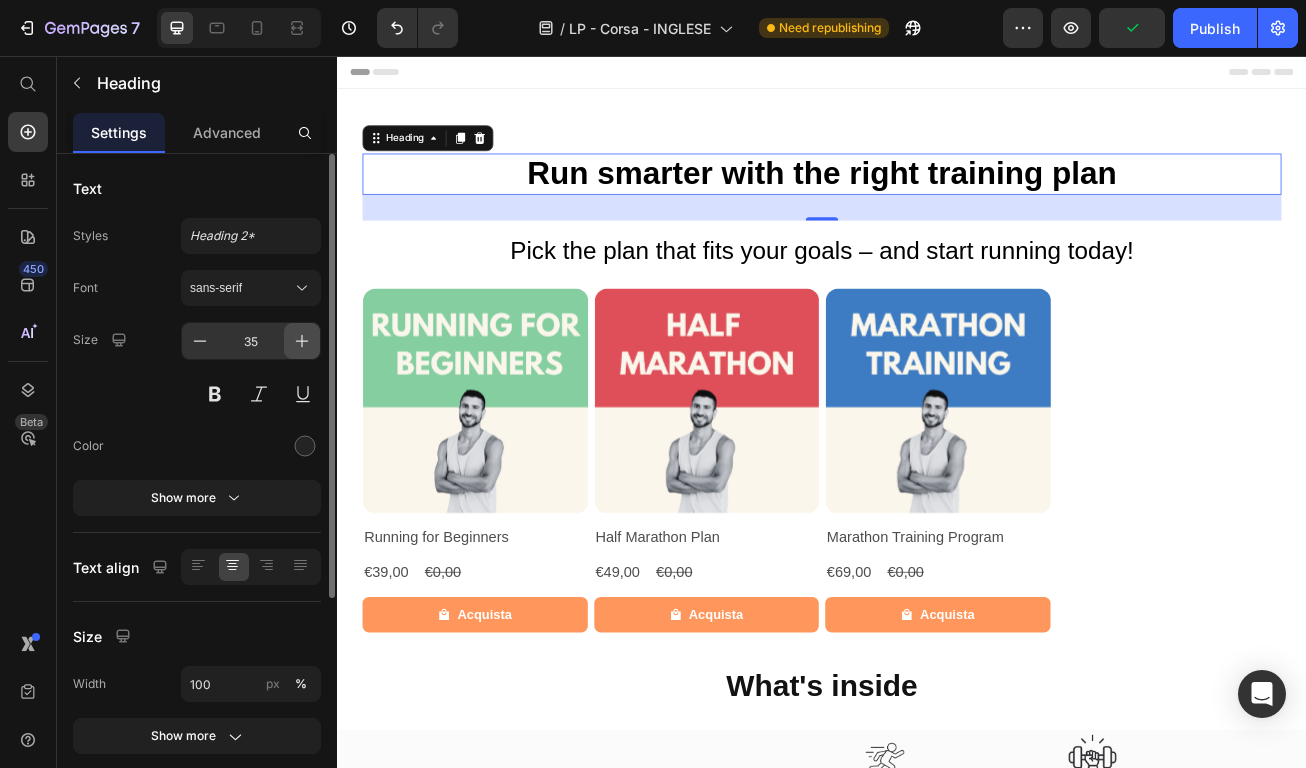 click 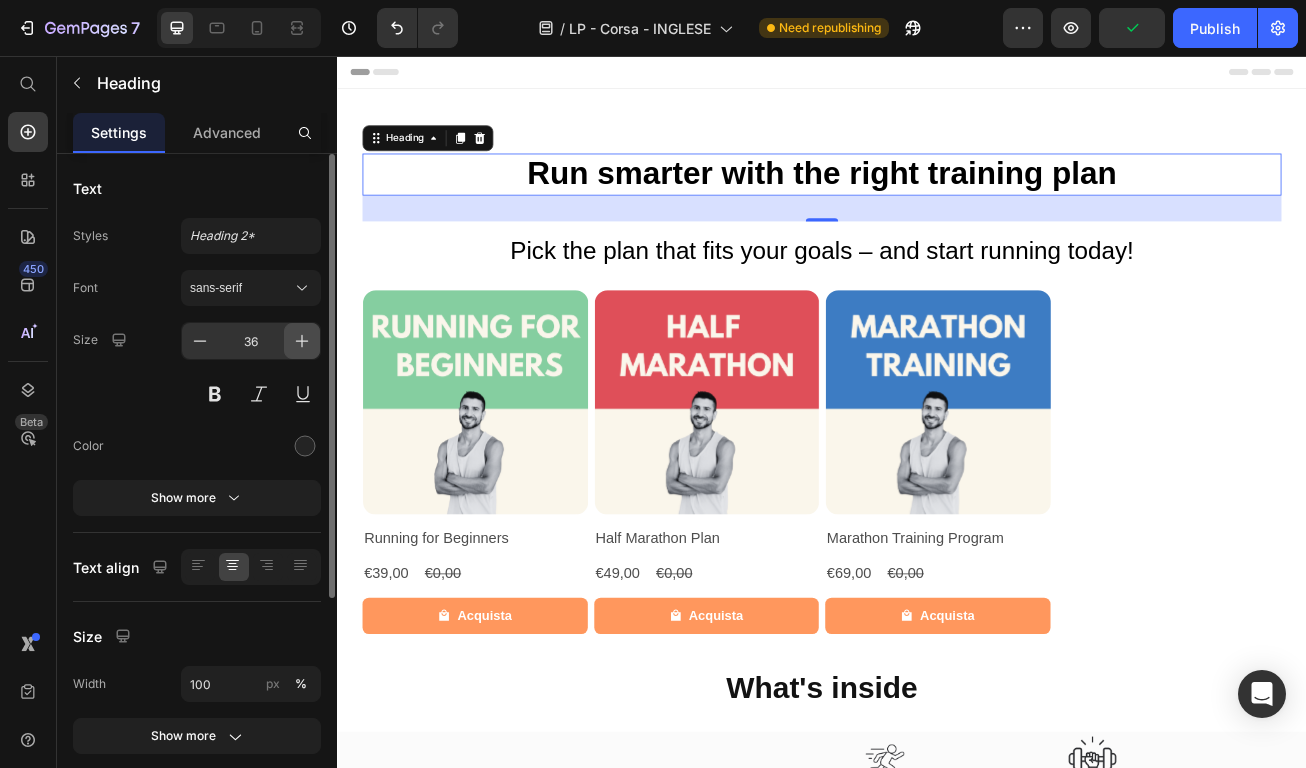 click 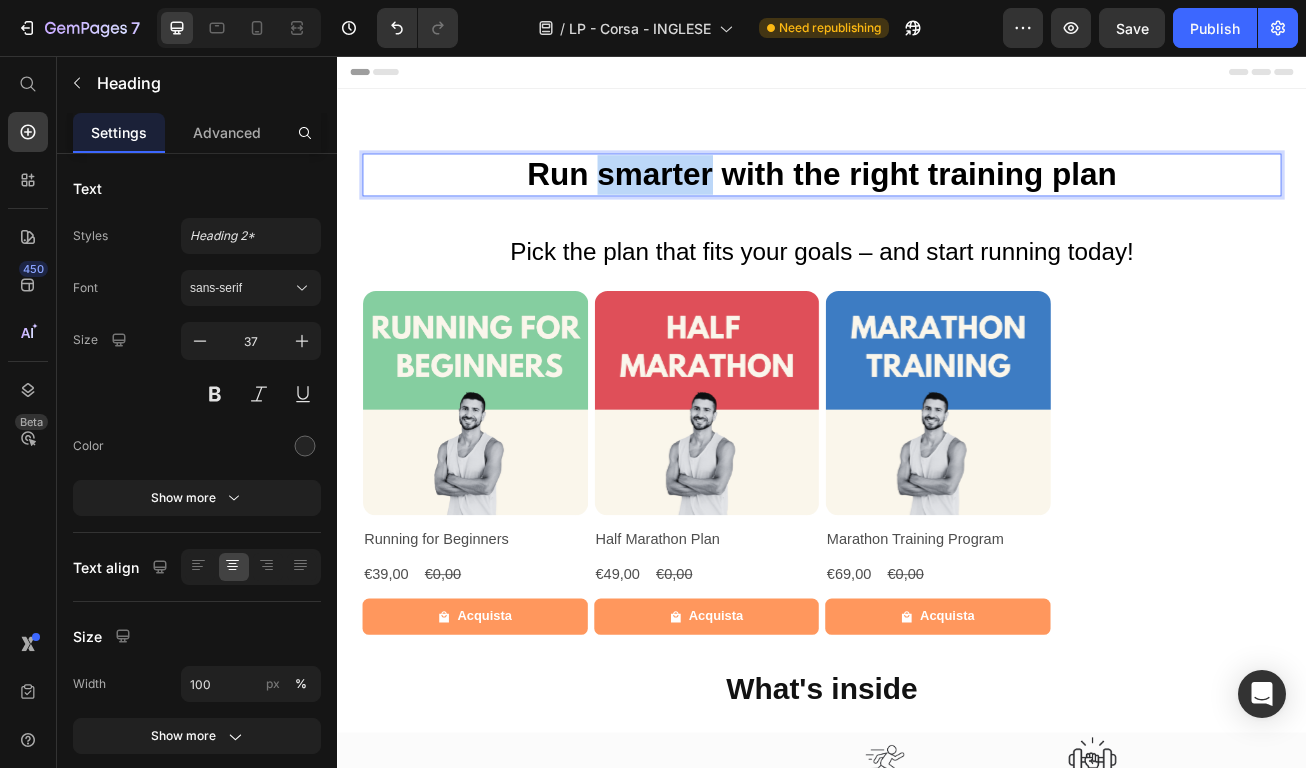 click on "Run smarter with the right training plan" at bounding box center [937, 202] 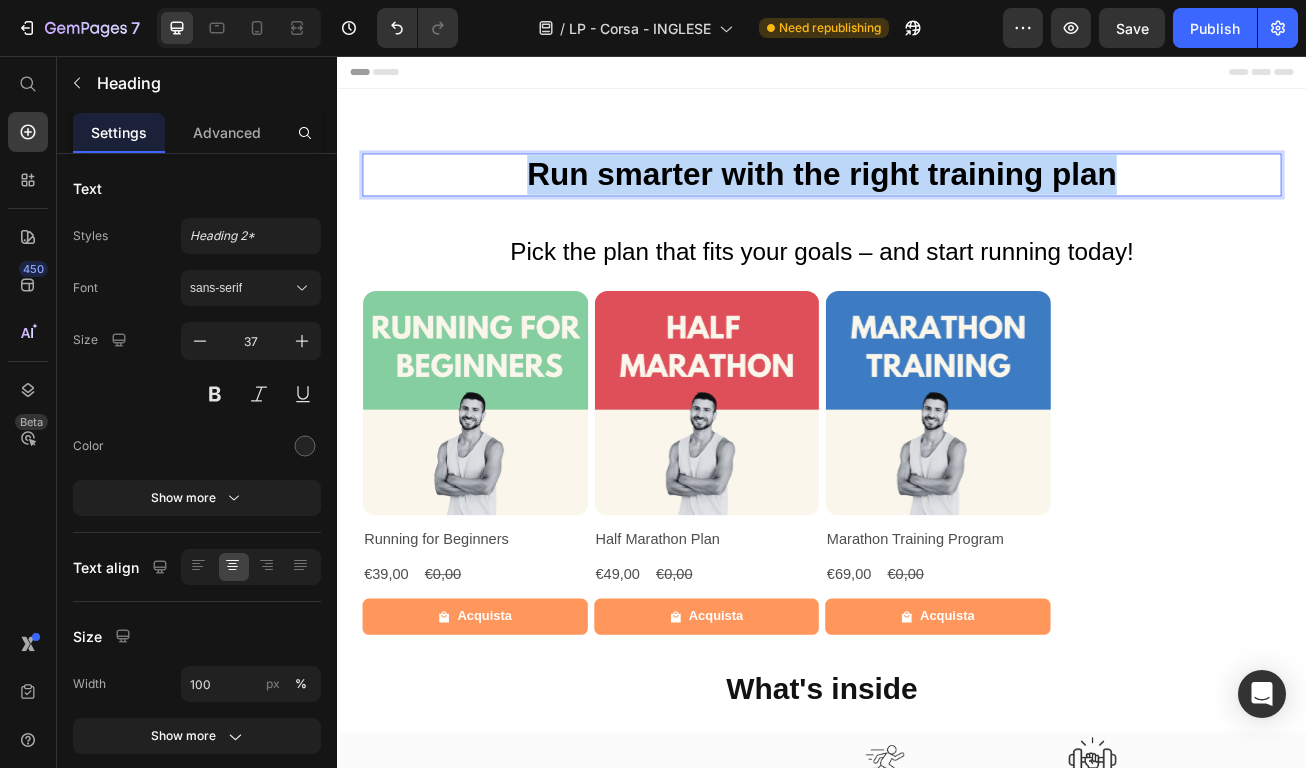 click on "Run smarter with the right training plan" at bounding box center [937, 202] 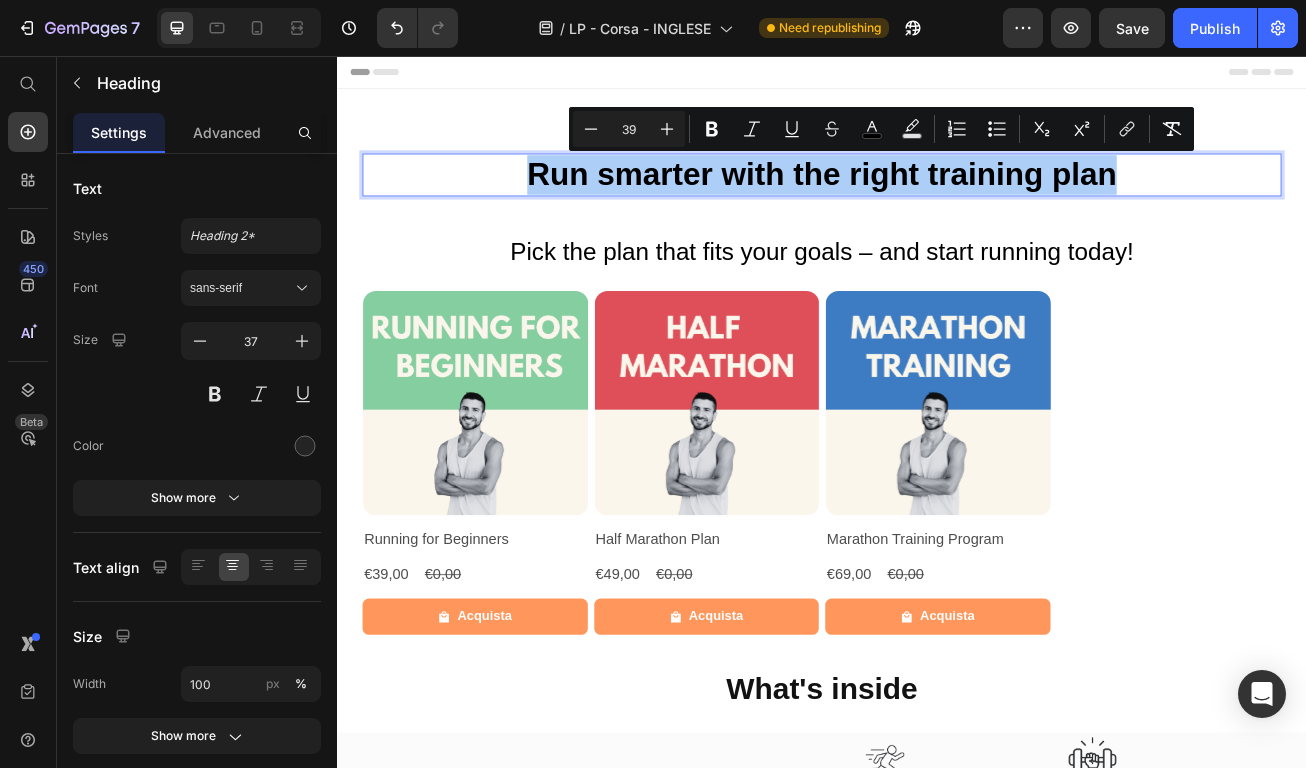 click on "39" at bounding box center [629, 129] 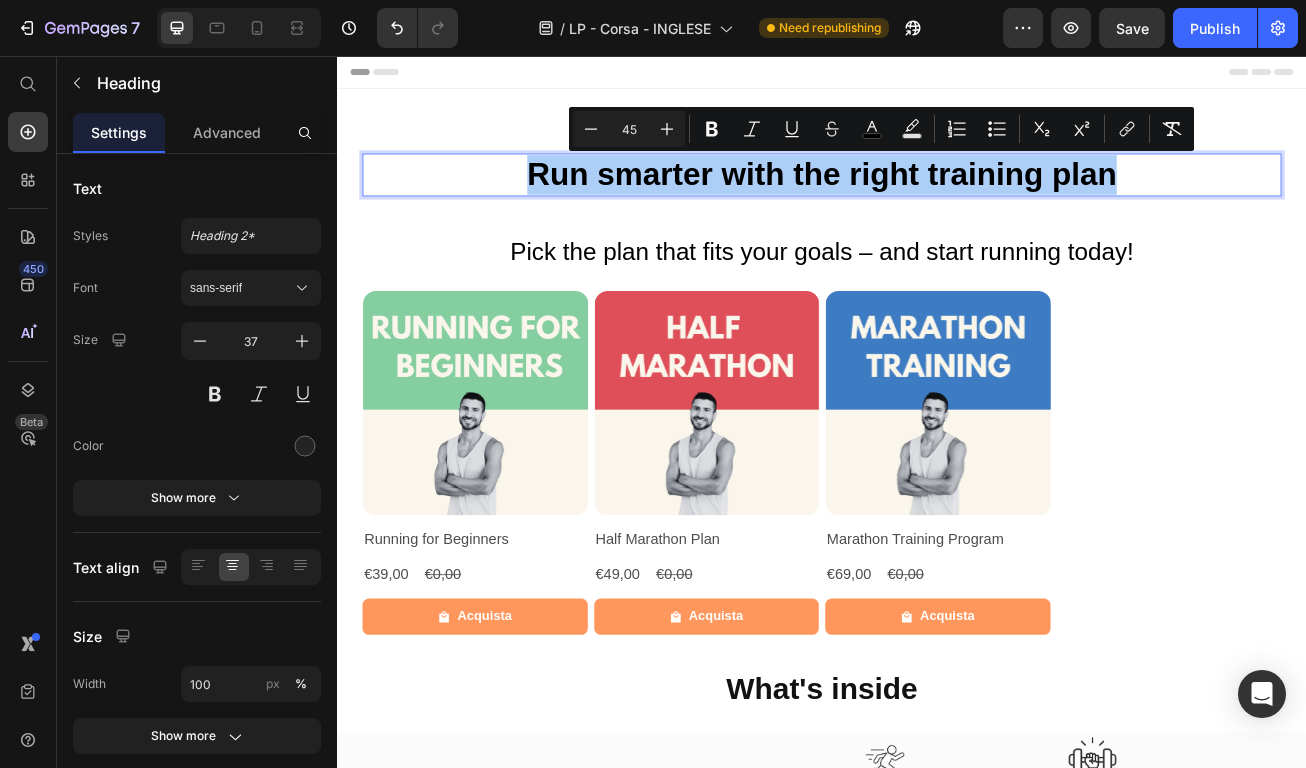 type on "45" 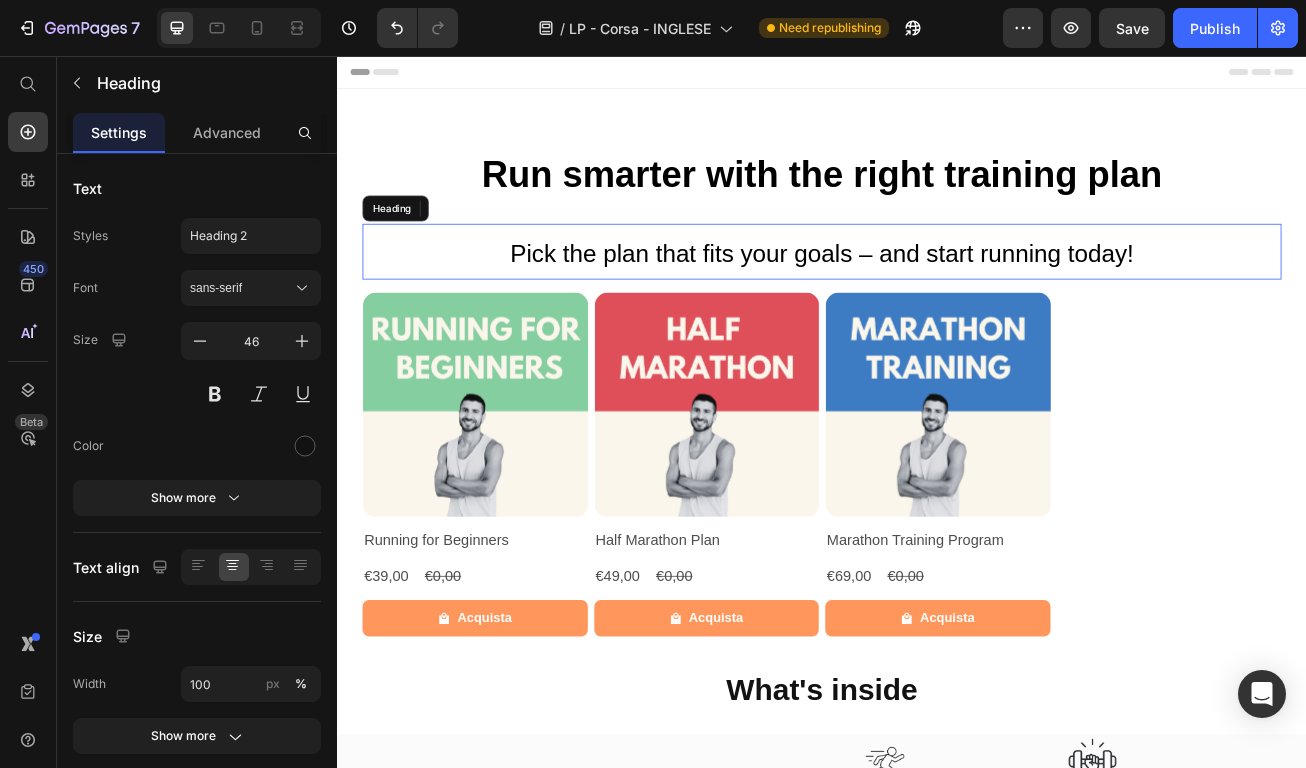 click on "Pick the plan that fits your goals – and start running today!" at bounding box center [937, 300] 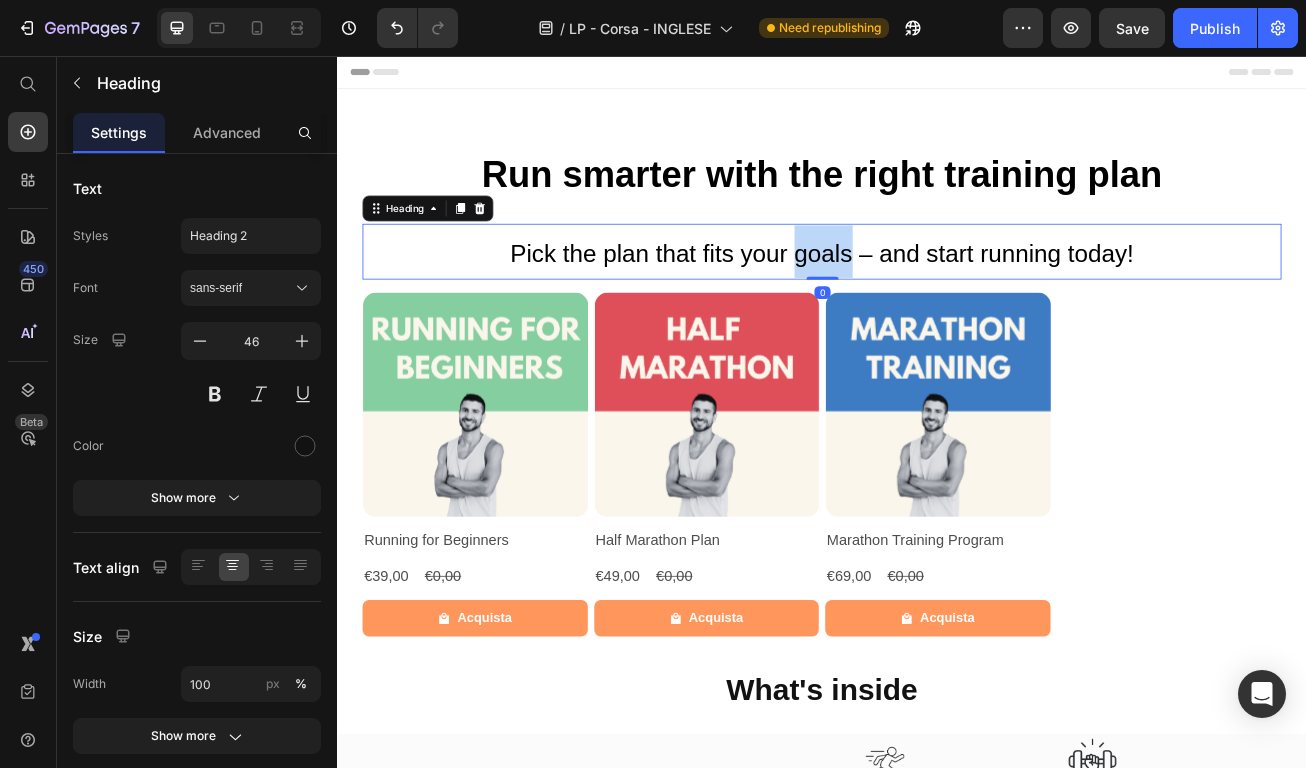 click on "Pick the plan that fits your goals – and start running today!" at bounding box center [937, 300] 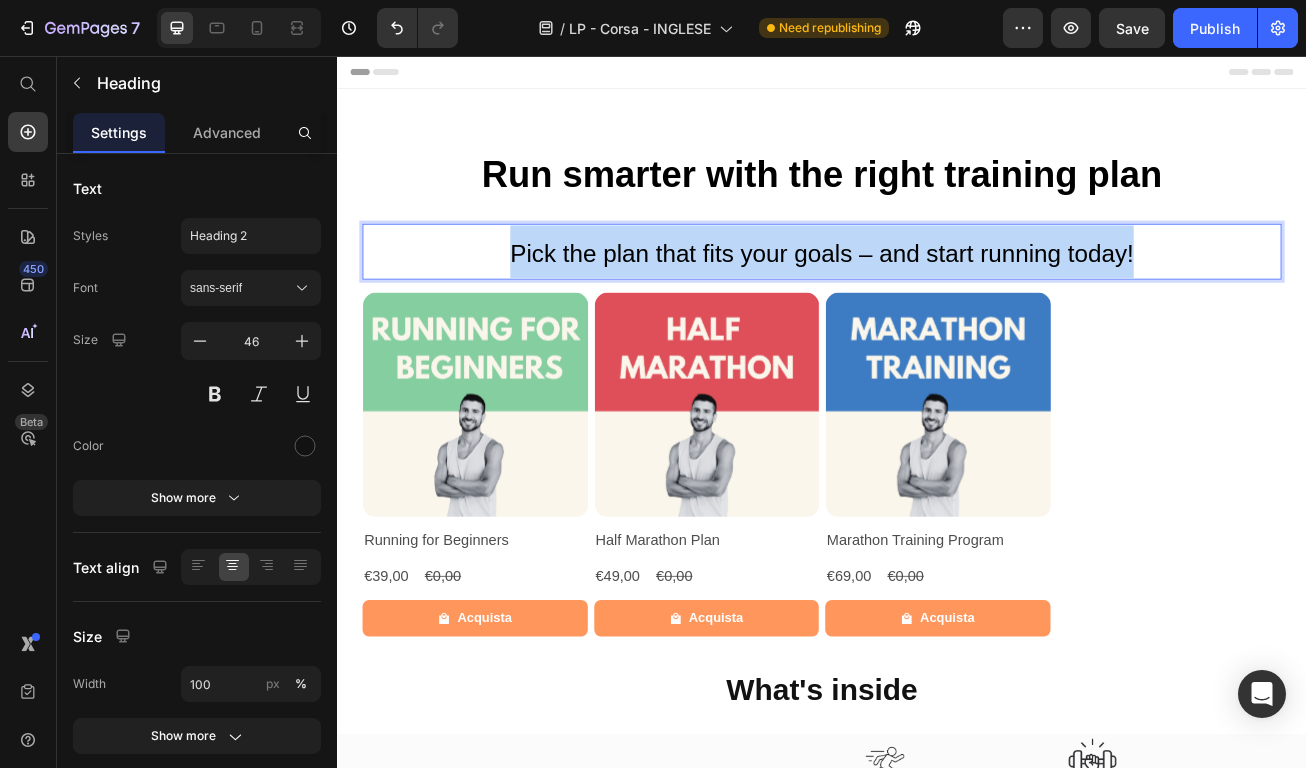 click on "Pick the plan that fits your goals – and start running today!" at bounding box center [937, 300] 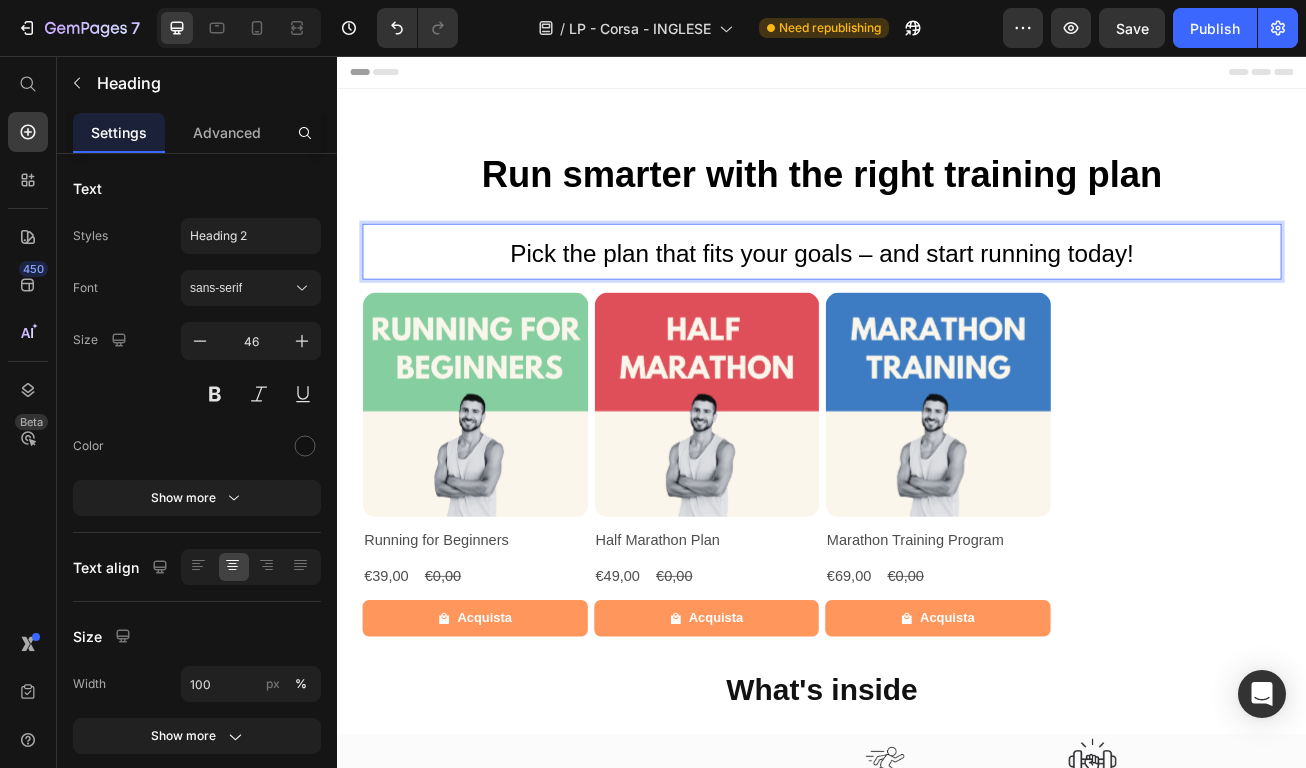 click on "Pick the plan that fits your goals – and start running today!" at bounding box center [937, 300] 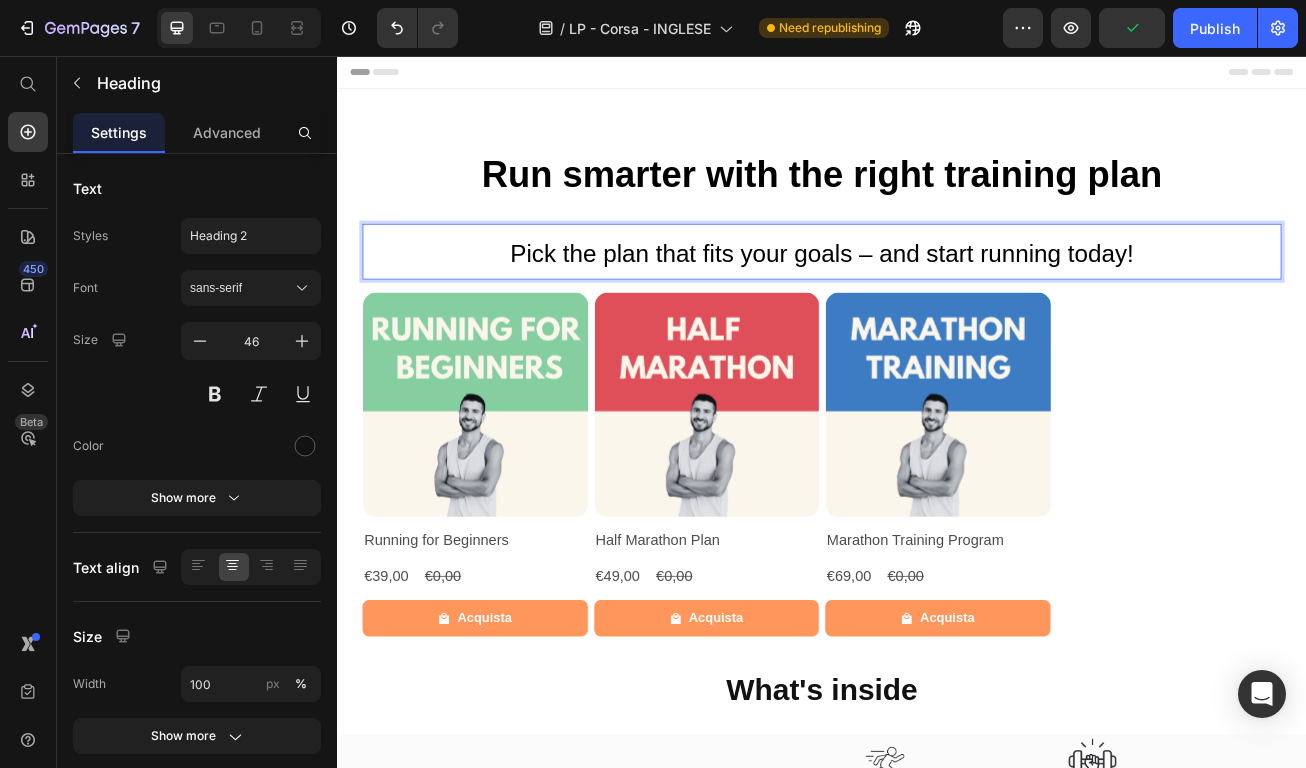 click on "Pick the plan that fits your goals – and start running today!" at bounding box center [937, 300] 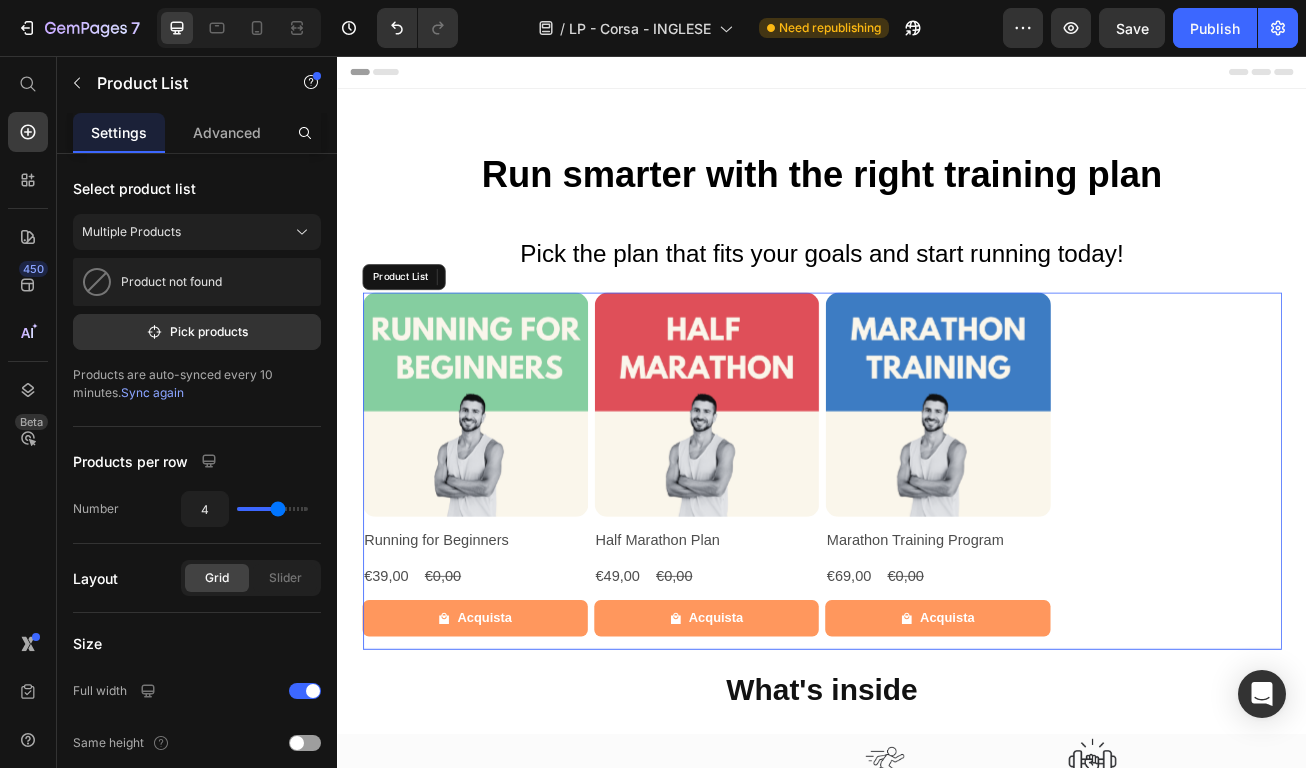 click on "Product Images Row Running for Beginners Product Title €39,00 Product Price €0,00 Product Price Row Acquista Product Cart Button Row Product Images Row Half Marathon Plan Product Title €49,00 Product Price €0,00 Product Price Row Acquista Product Cart Button Row Product Images Row Marathon Training Program Product Title €69,00 Product Price €0,00 Product Price Row Acquista Product Cart Button Row" at bounding box center (937, 570) 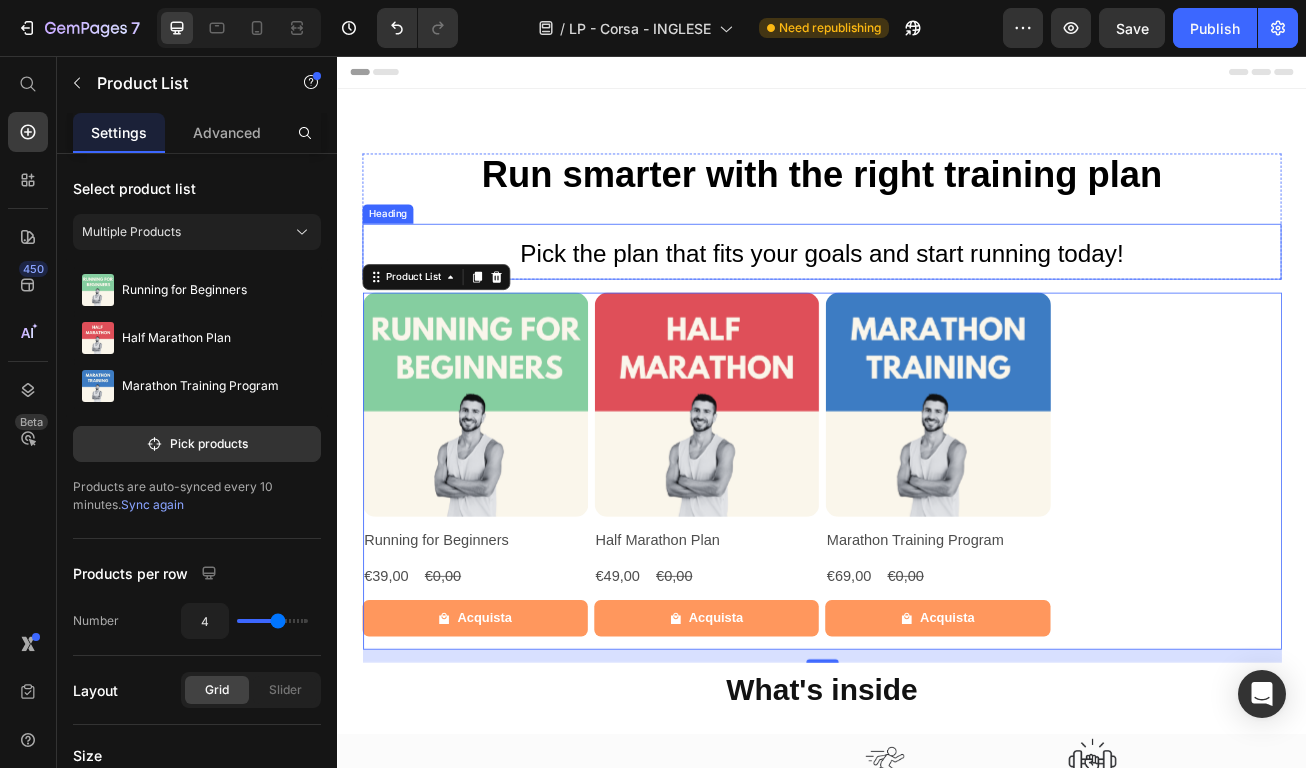 click on "Pick the plan that fits your goals and start running today!" at bounding box center [936, 300] 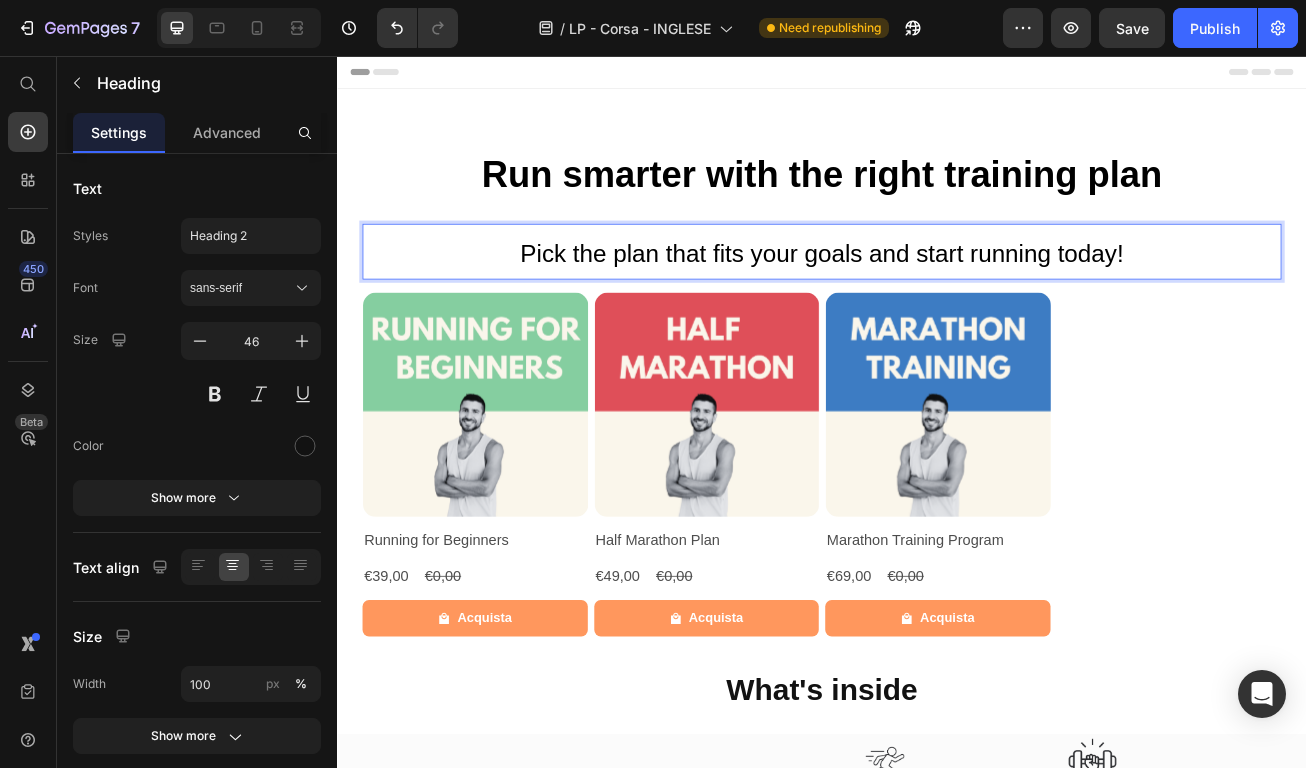 click on "Pick the plan that fits your goals and start running today!" at bounding box center [936, 300] 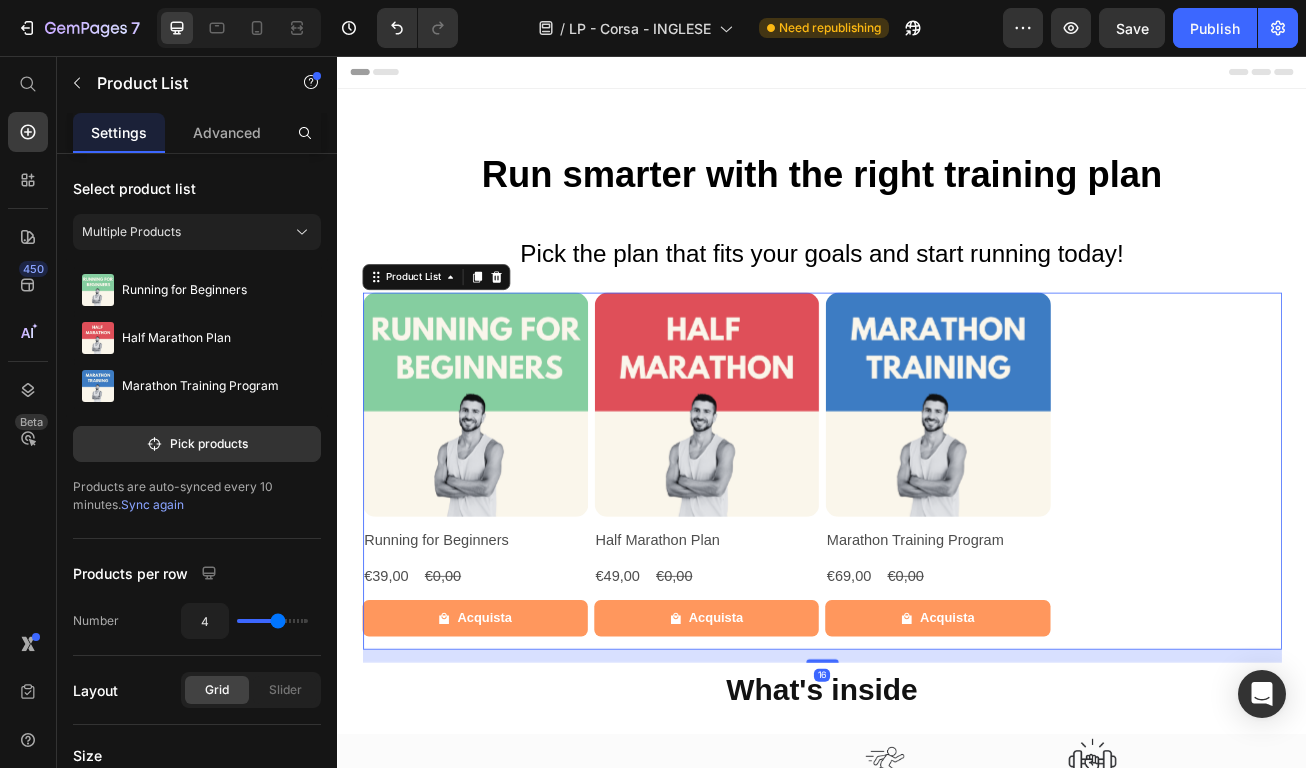 click on "Product Images Row Running for Beginners Product Title €39,00 Product Price €0,00 Product Price Row Acquista Product Cart Button Row Product Images Row Half Marathon Plan Product Title €49,00 Product Price €0,00 Product Price Row Acquista Product Cart Button Row Product Images Row Marathon Training Program Product Title €69,00 Product Price €0,00 Product Price Row Acquista Product Cart Button Row" at bounding box center (937, 570) 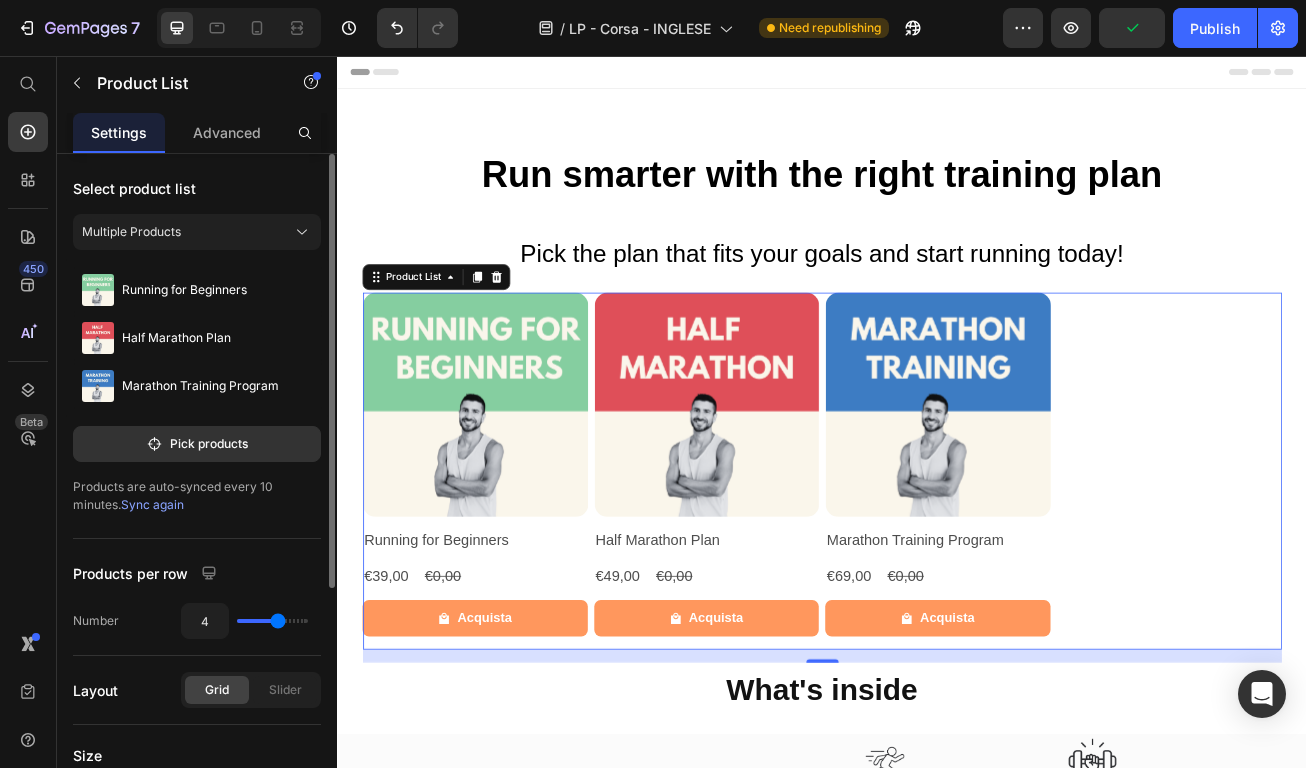 type on "3" 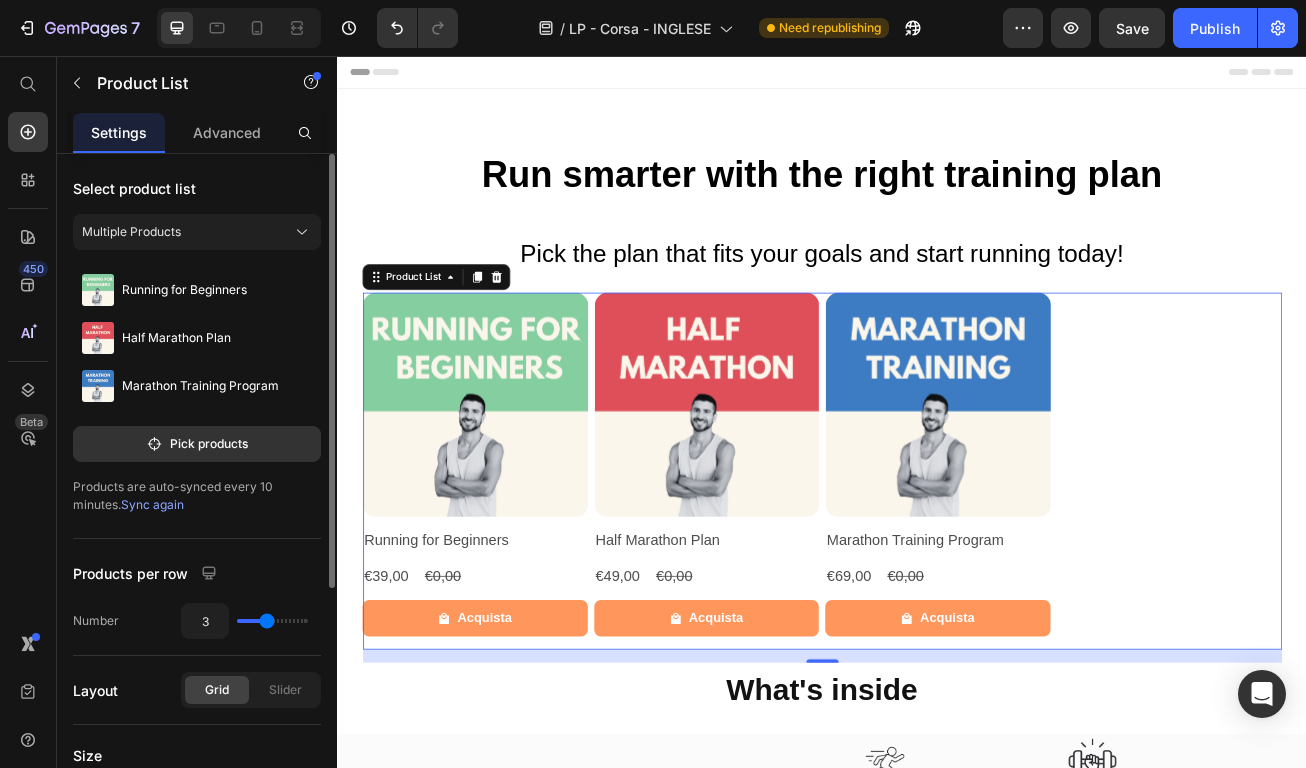 type on "3" 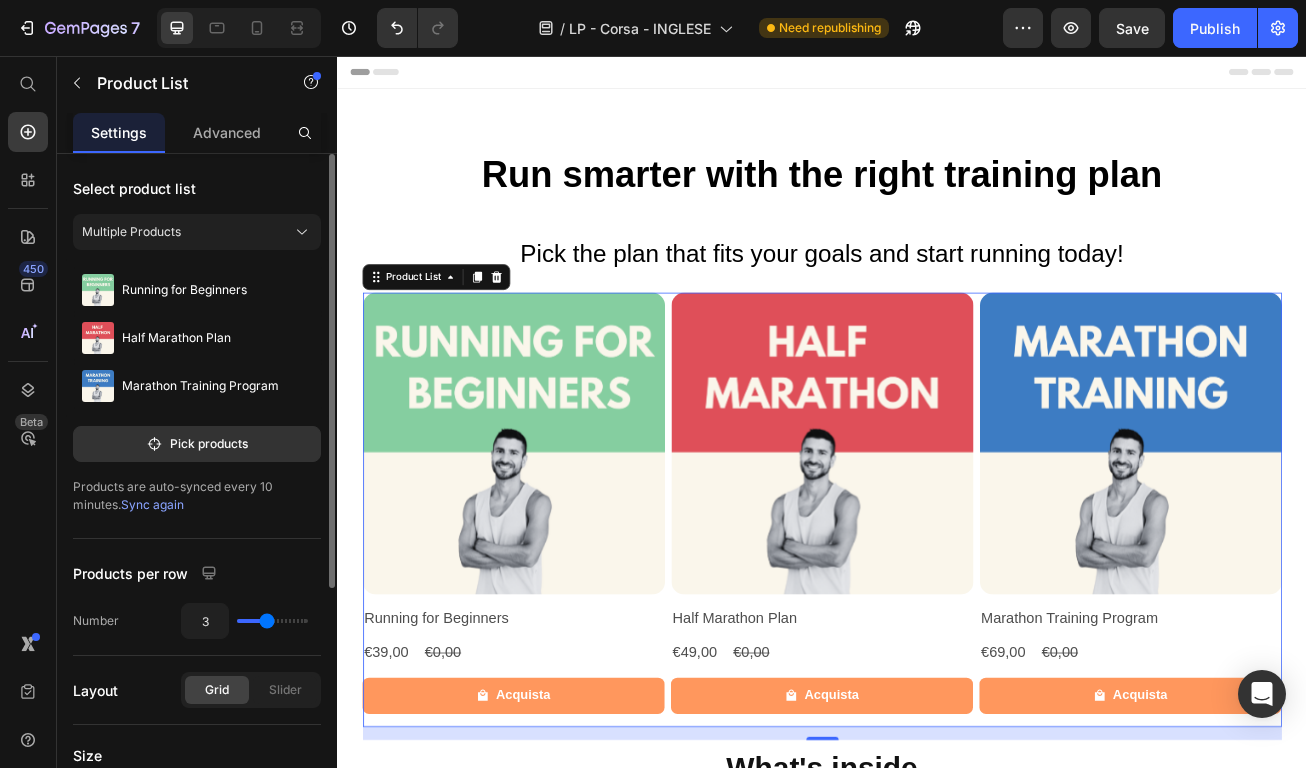 click on "Products per row" at bounding box center (130, 573) 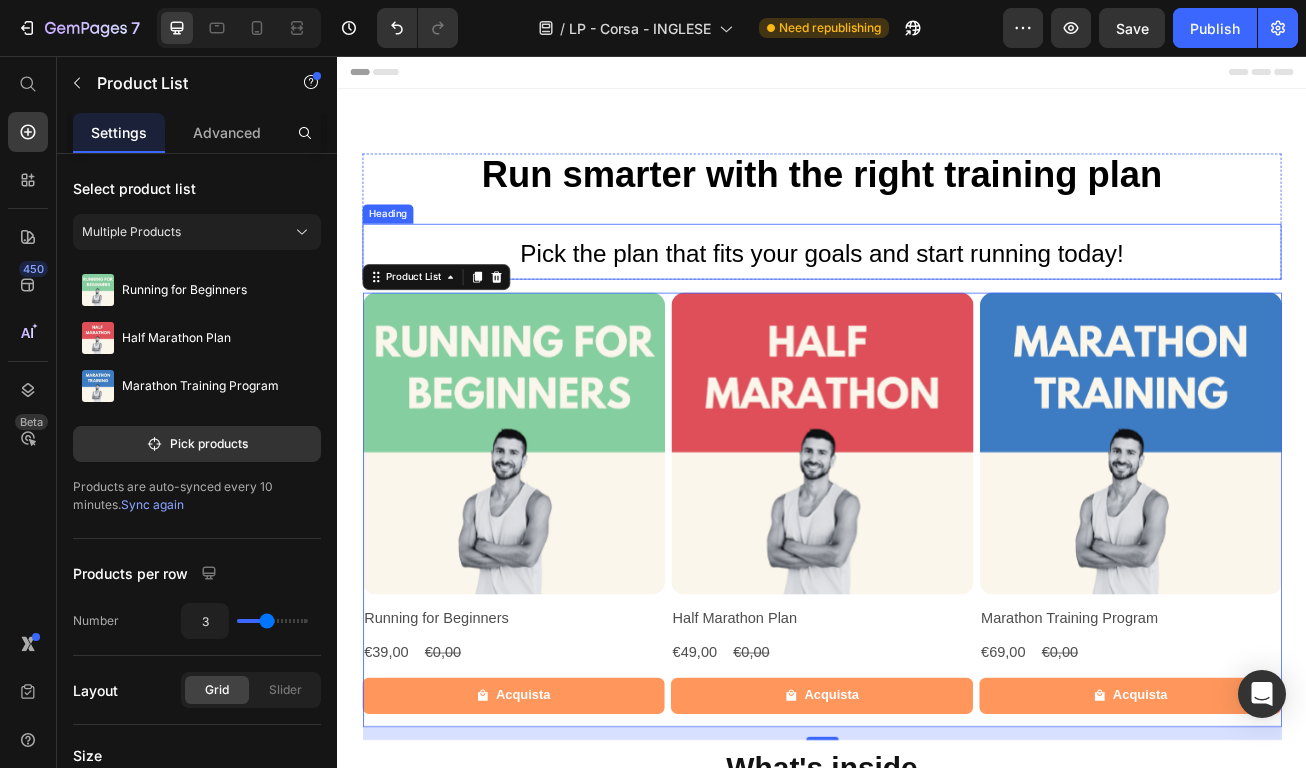 click on "Pick the plan that fits your goals and start running today!" at bounding box center [936, 300] 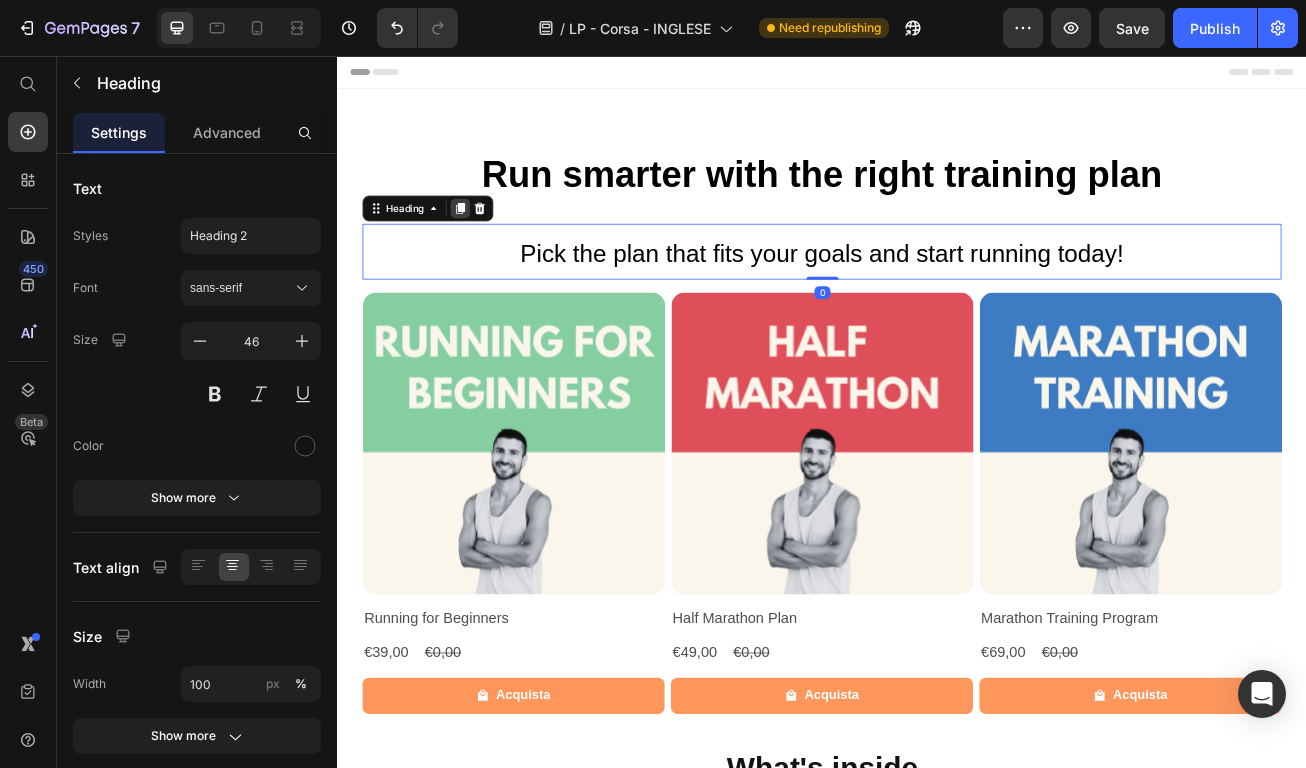 click at bounding box center [489, 245] 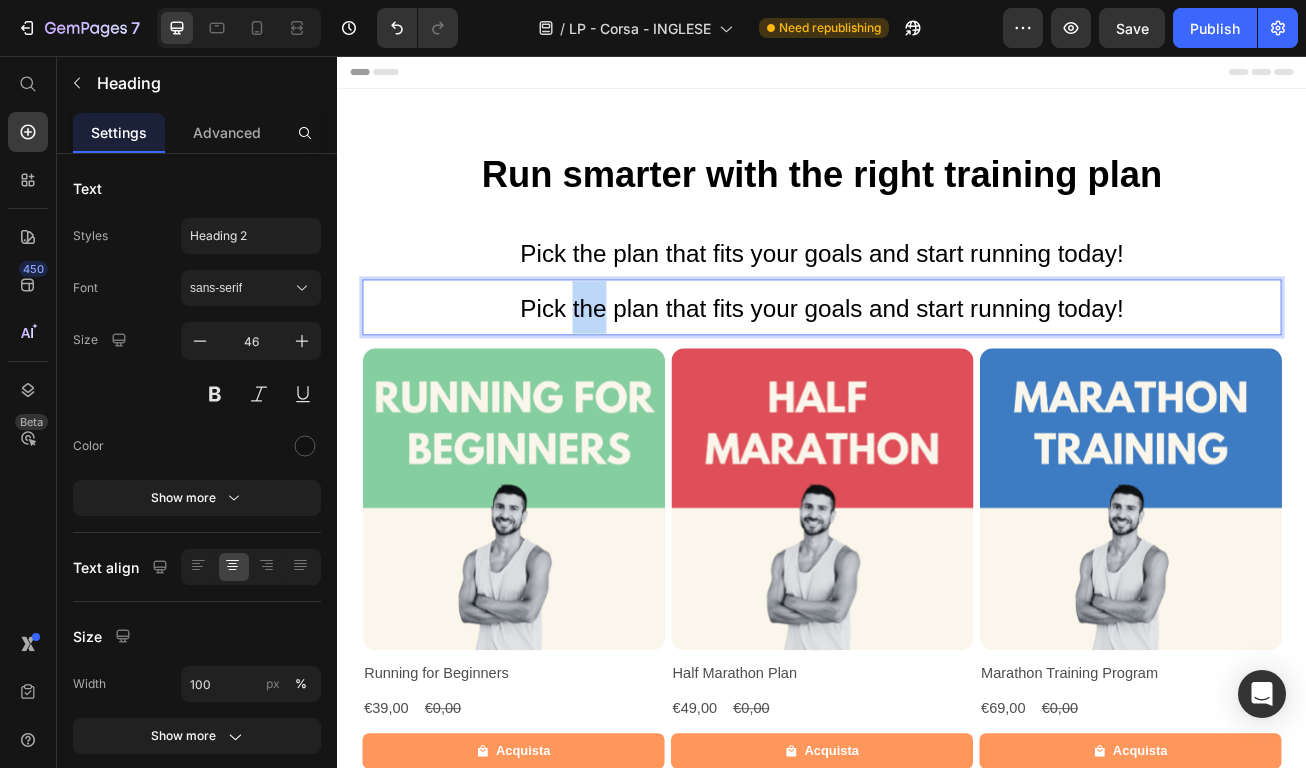 click on "Pick the plan that fits your goals and start running today!" at bounding box center [936, 369] 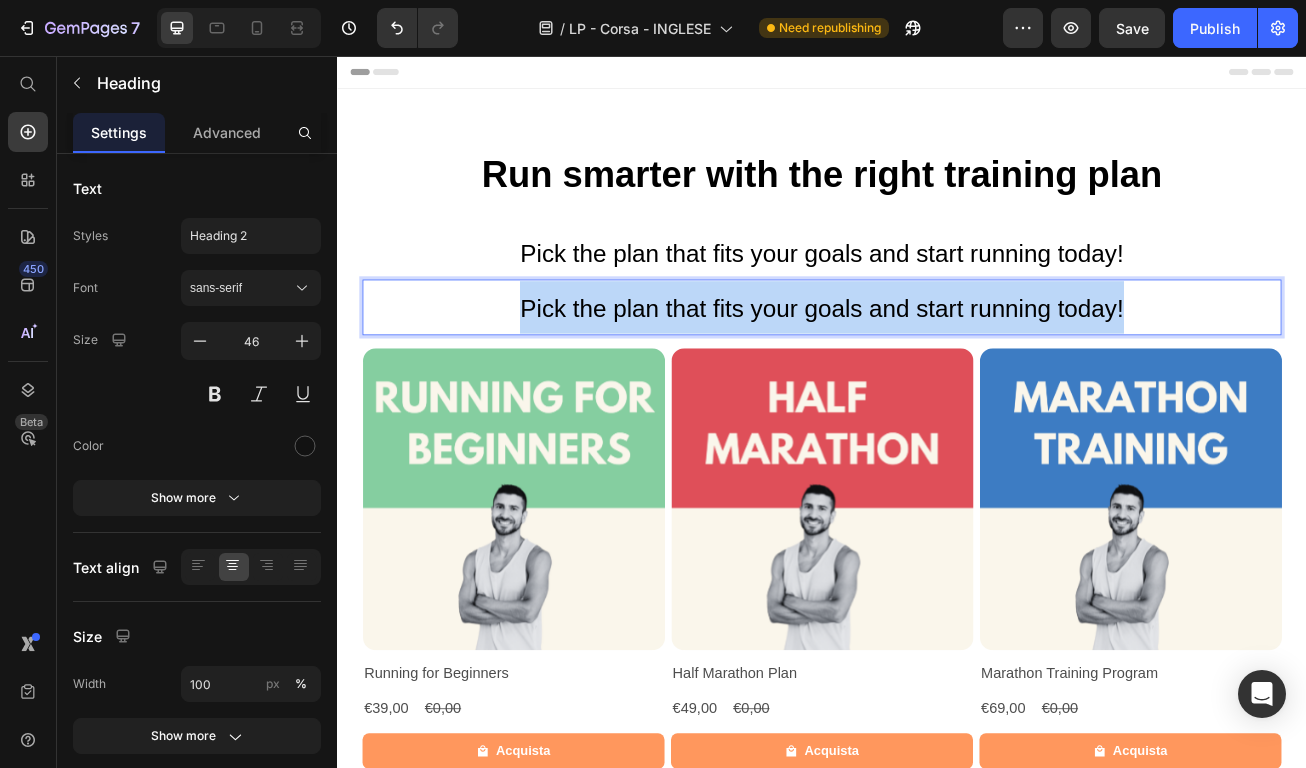 click on "Pick the plan that fits your goals and start running today!" at bounding box center (936, 369) 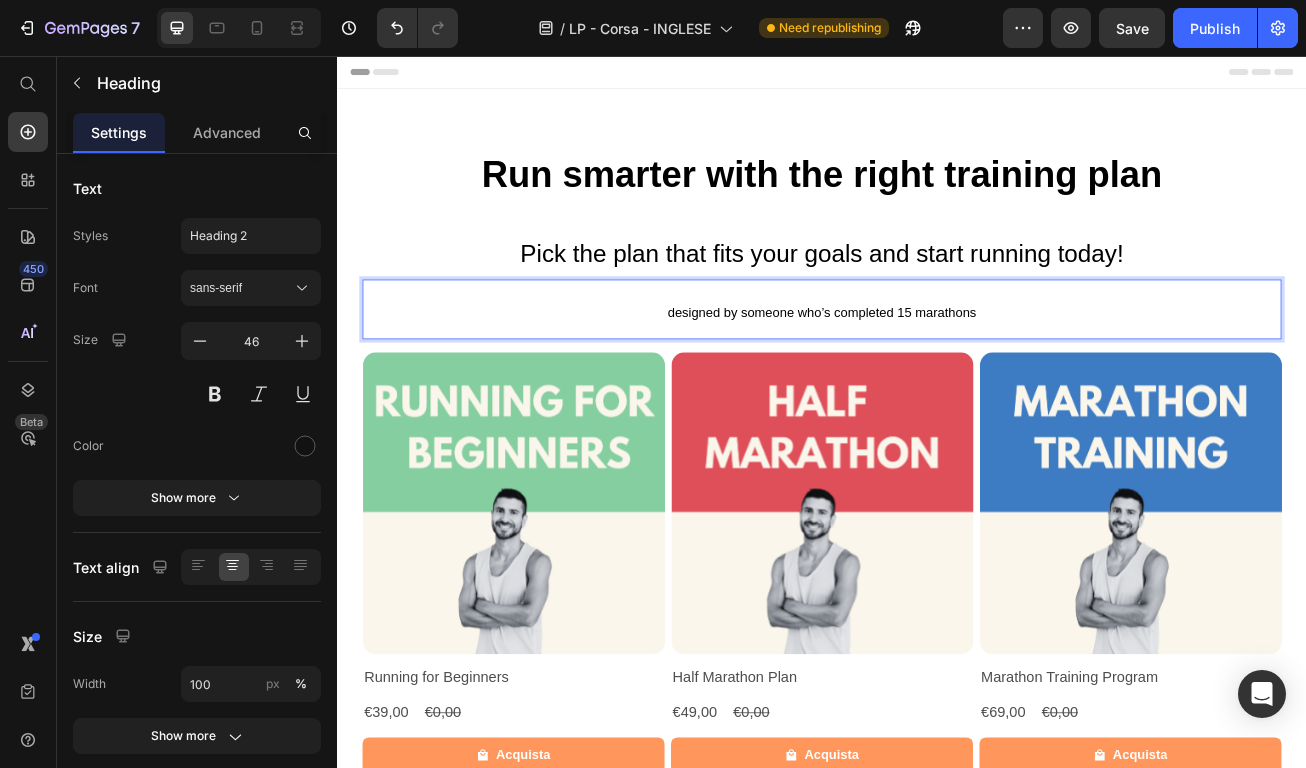 click on "designed by someone who’s completed 15 marathons" at bounding box center (937, 374) 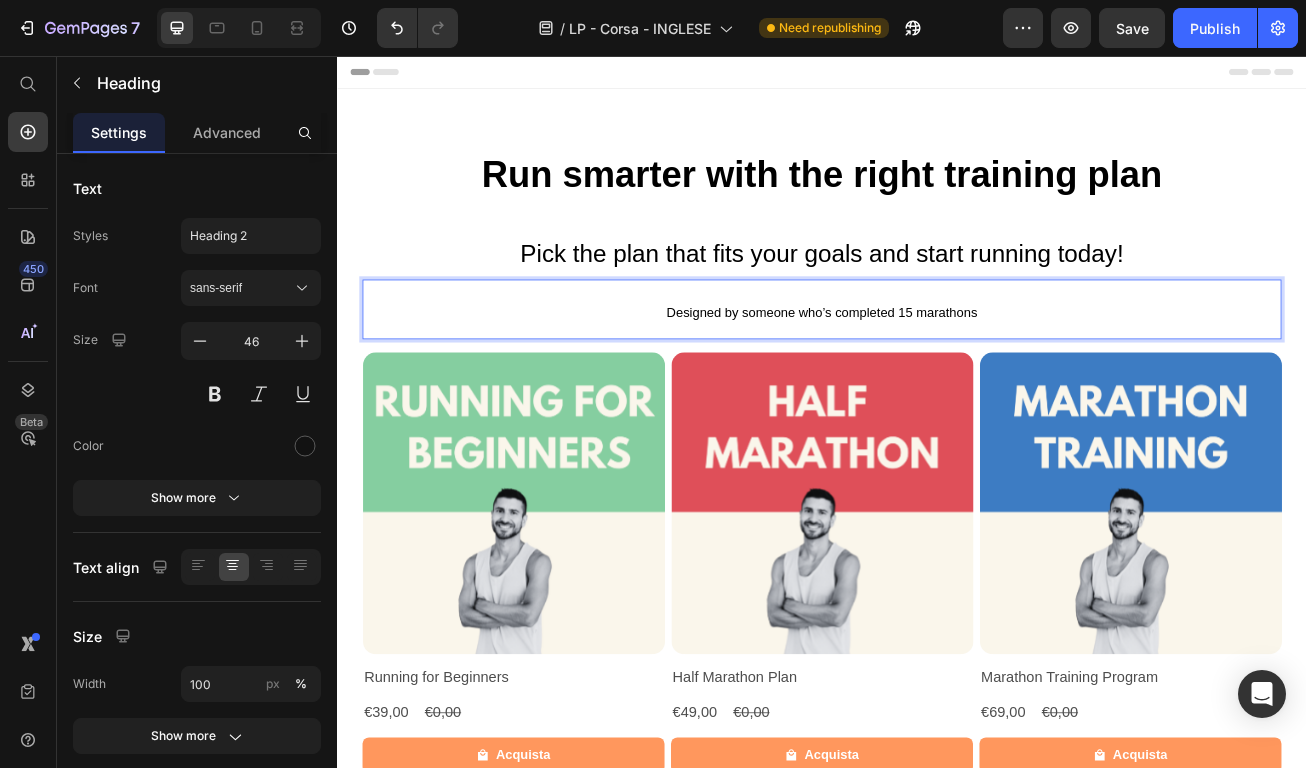 click on "Designed by someone who’s completed 15 marathons" at bounding box center (937, 370) 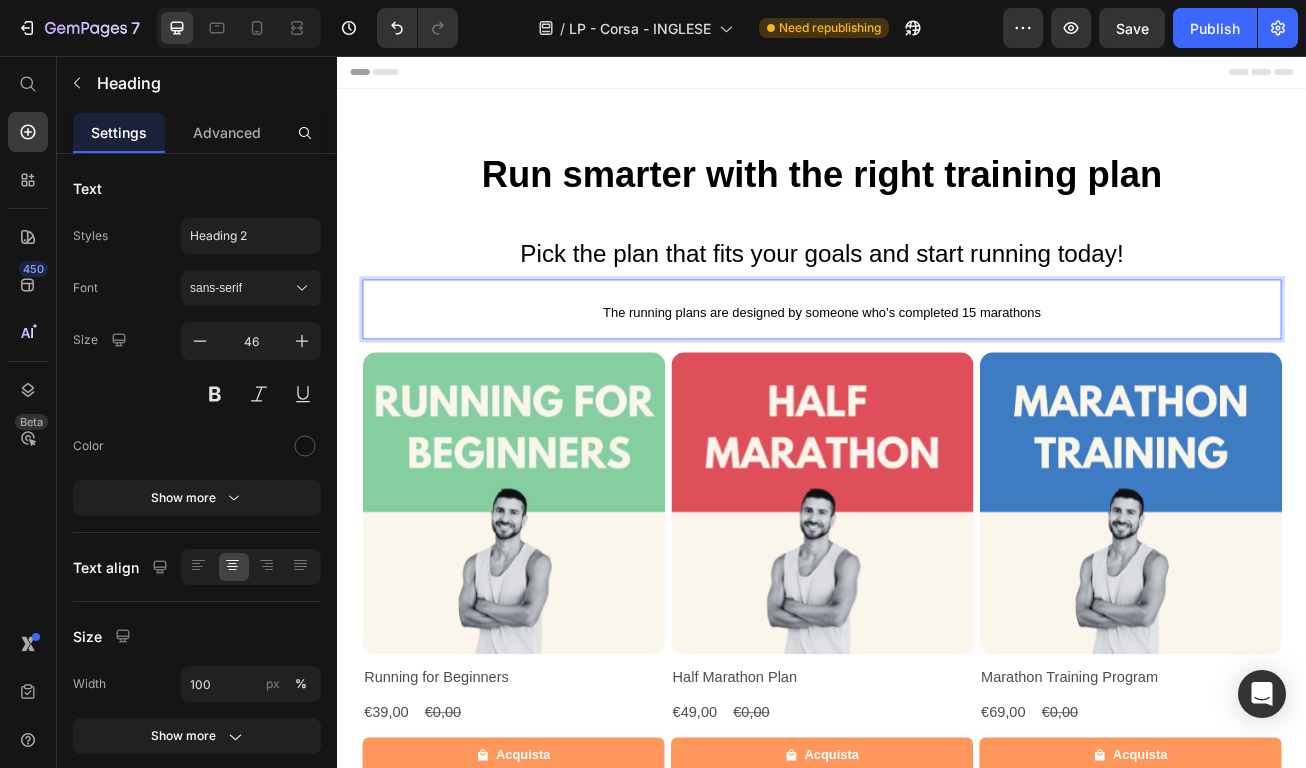 click on "The running plans are designed by someone who’s completed 15 marathons" at bounding box center [937, 374] 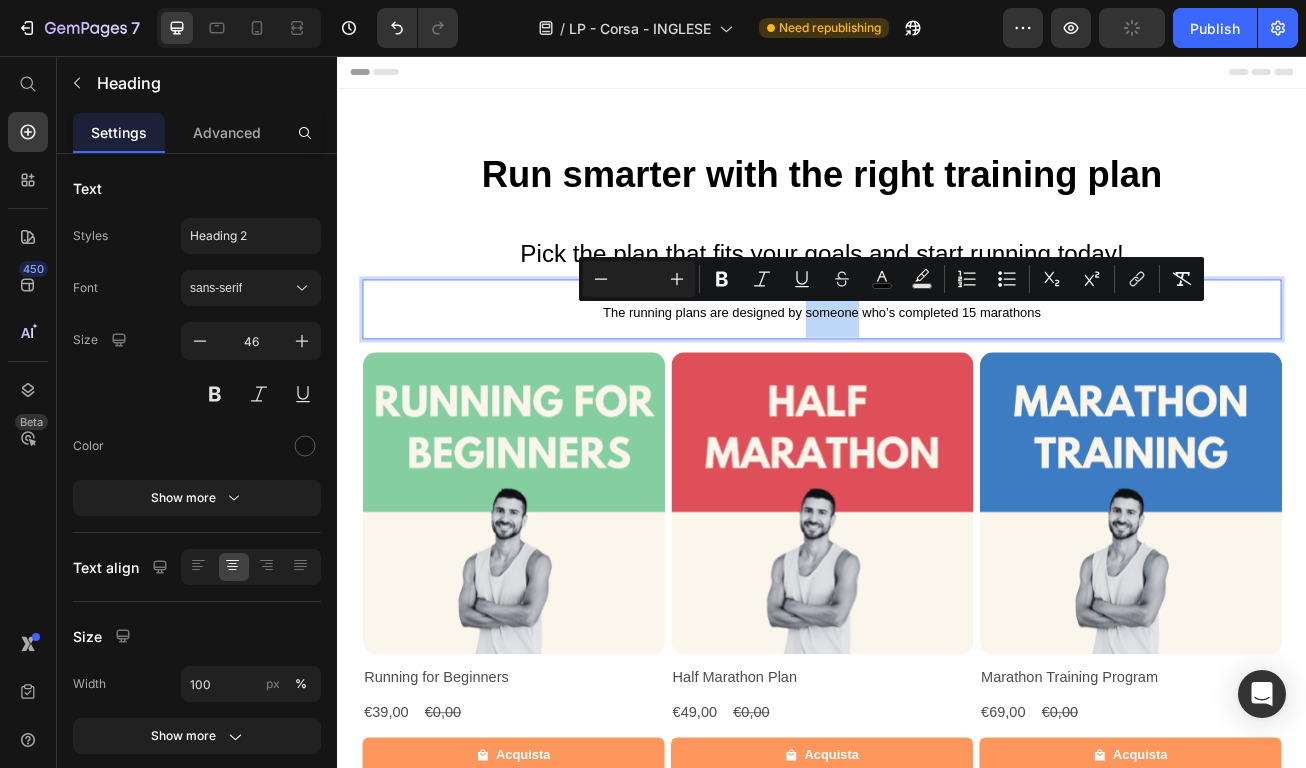 drag, startPoint x: 982, startPoint y: 377, endPoint x: 918, endPoint y: 374, distance: 64.070274 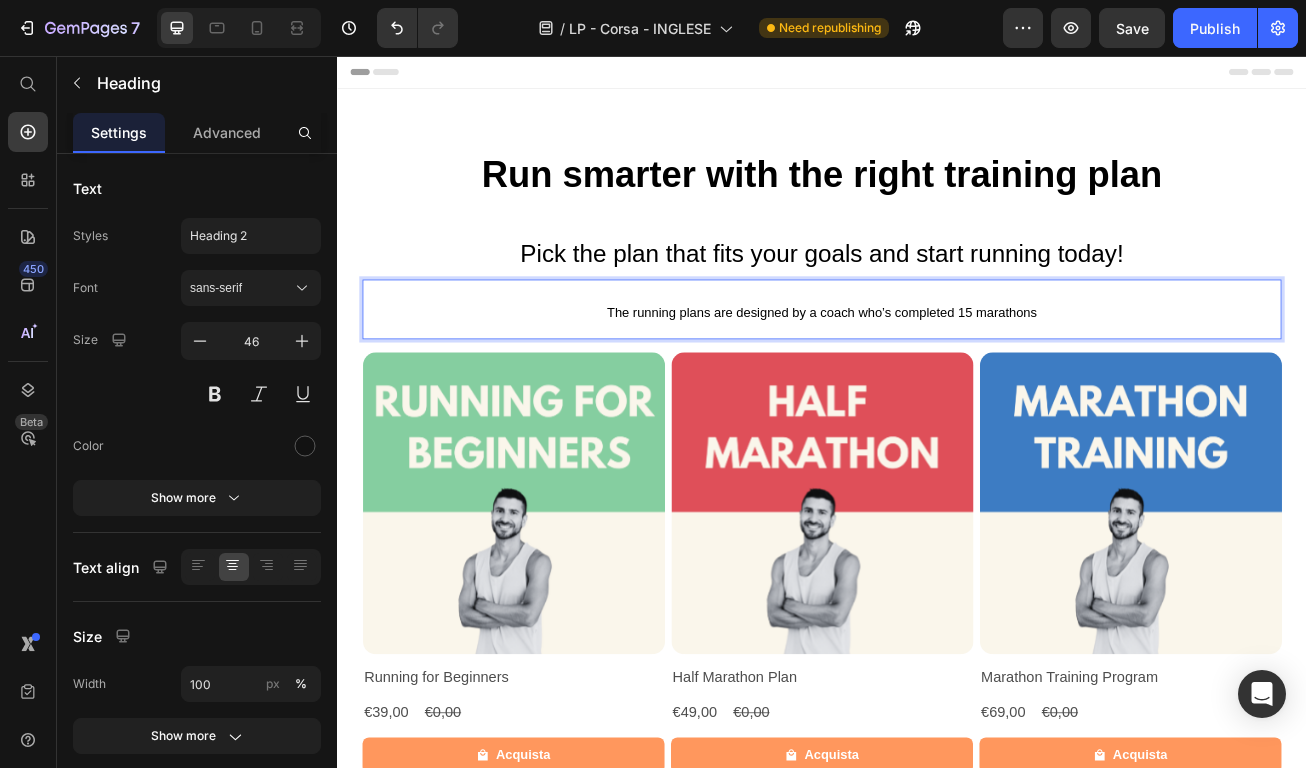 click on "The running plans are designed by a coach who’s completed 15 marathons" at bounding box center [937, 374] 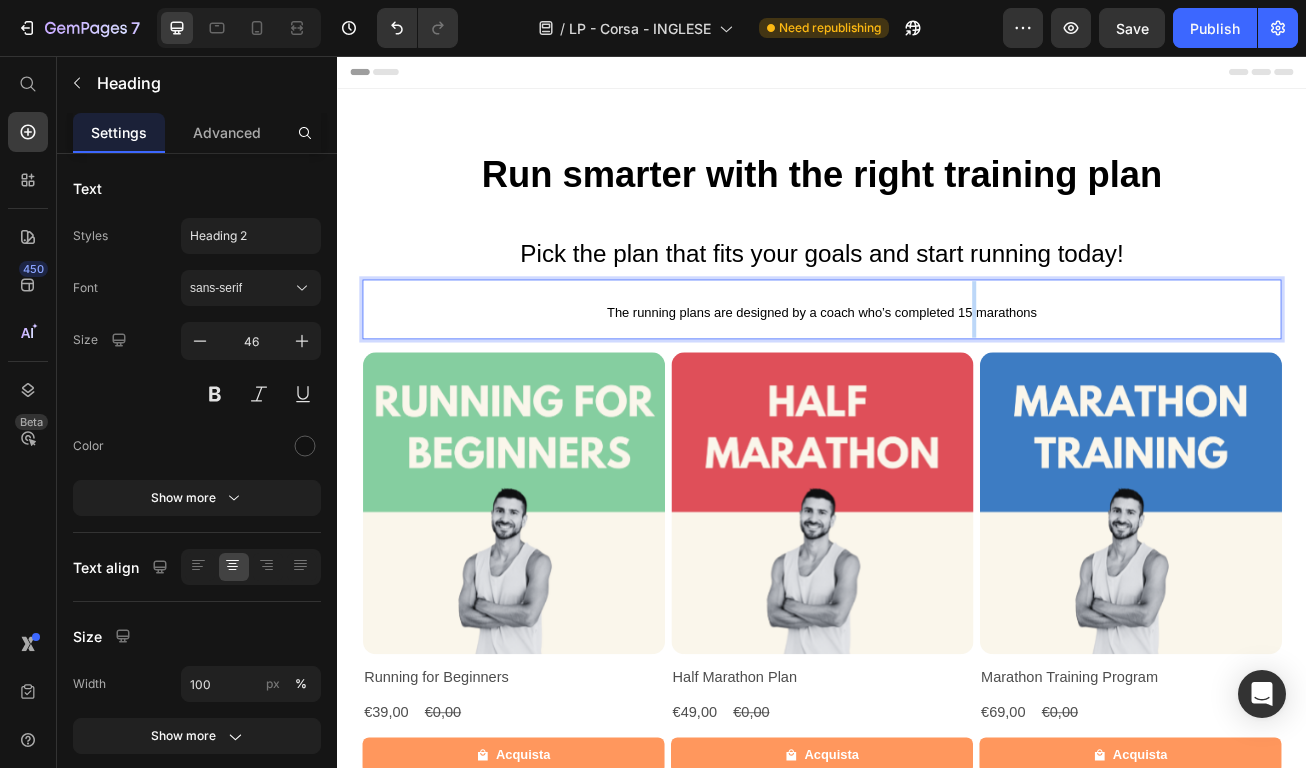 click on "The running plans are designed by a coach who’s completed 15 marathons" at bounding box center [937, 374] 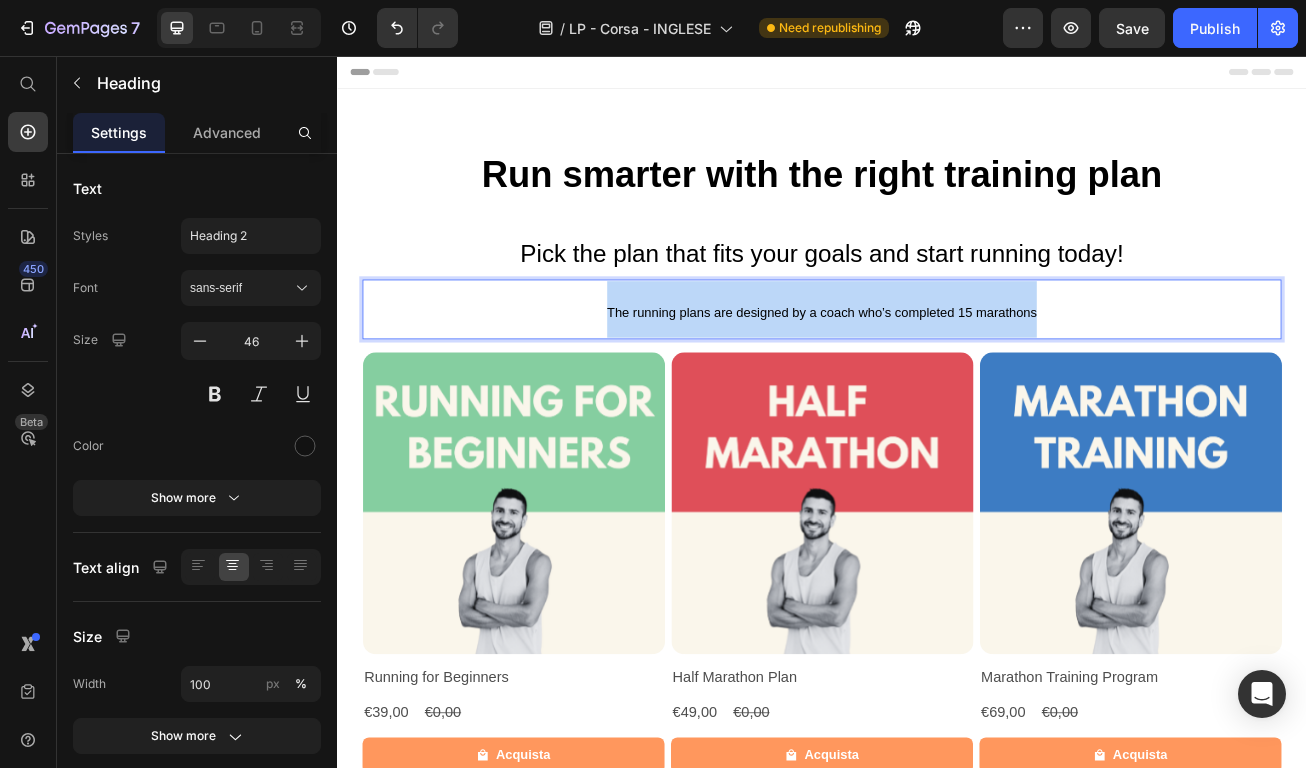 click on "The running plans are designed by a coach who’s completed 15 marathons" at bounding box center [937, 374] 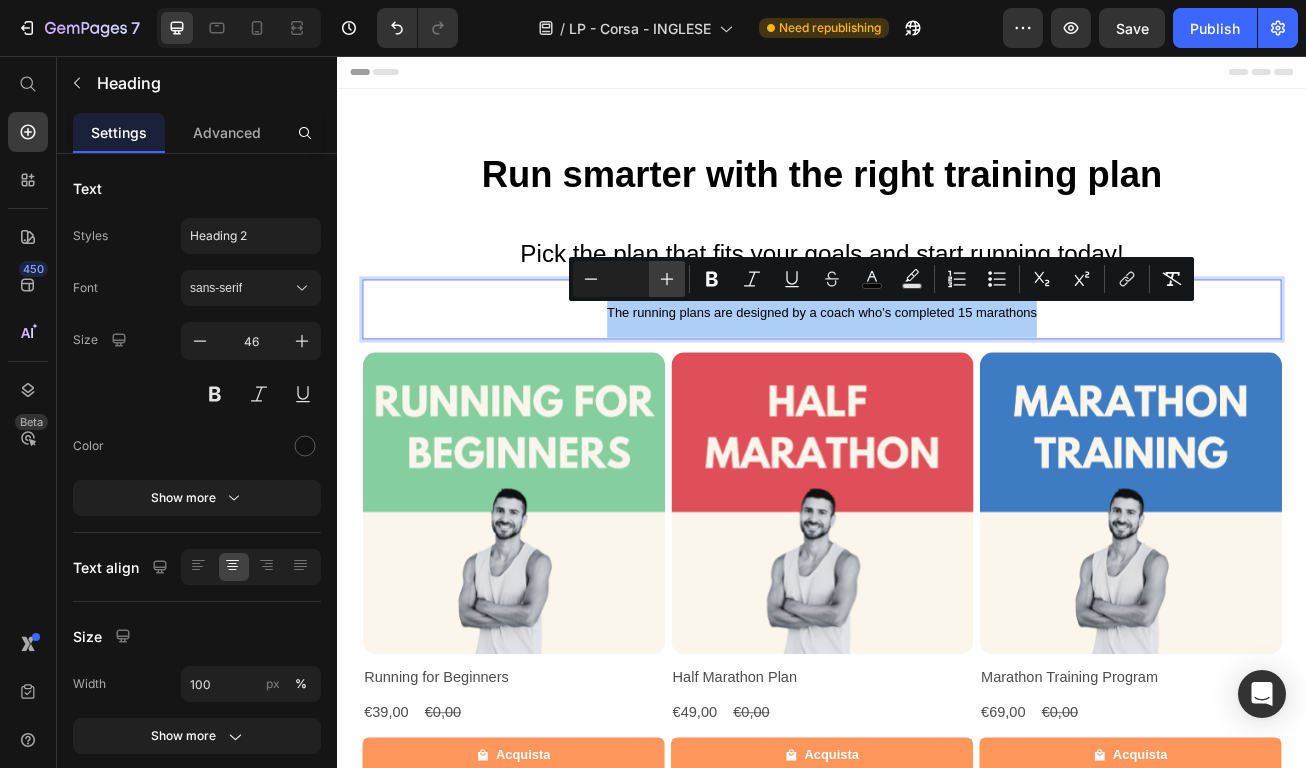 click 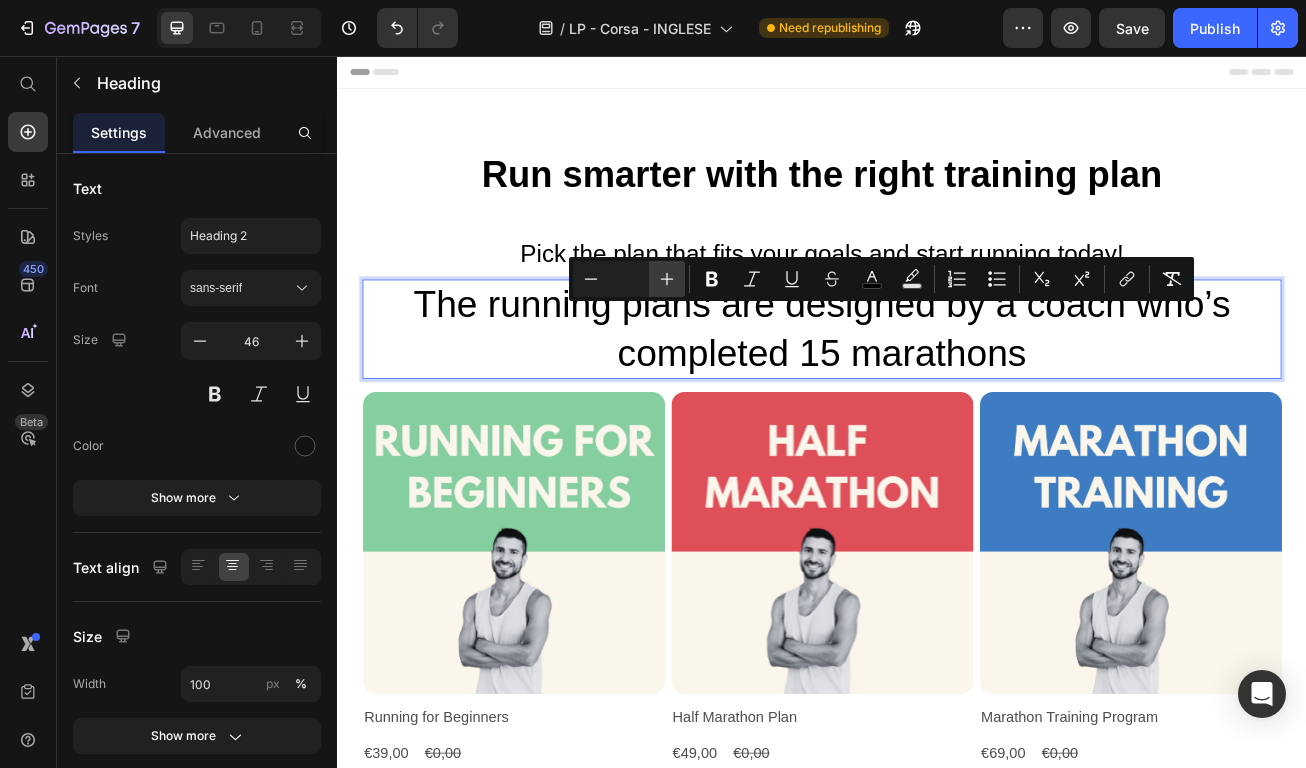 click 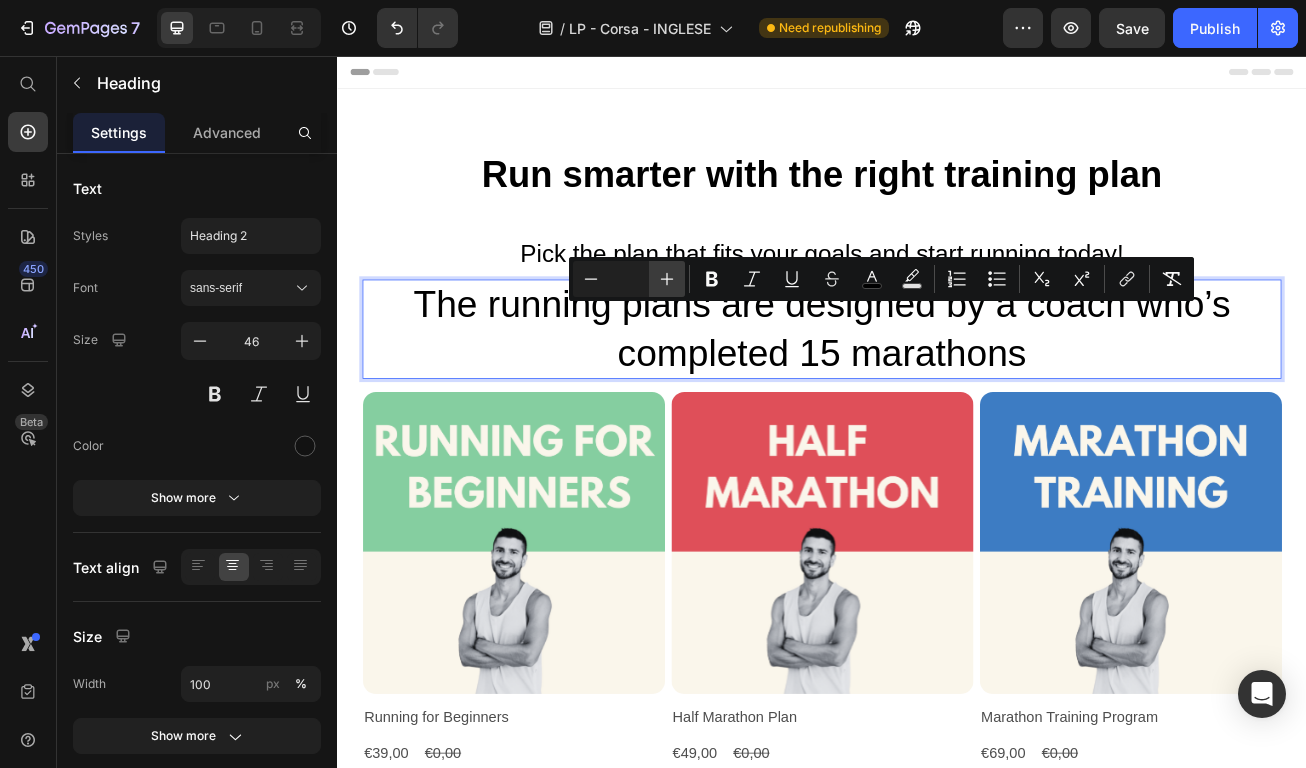 click 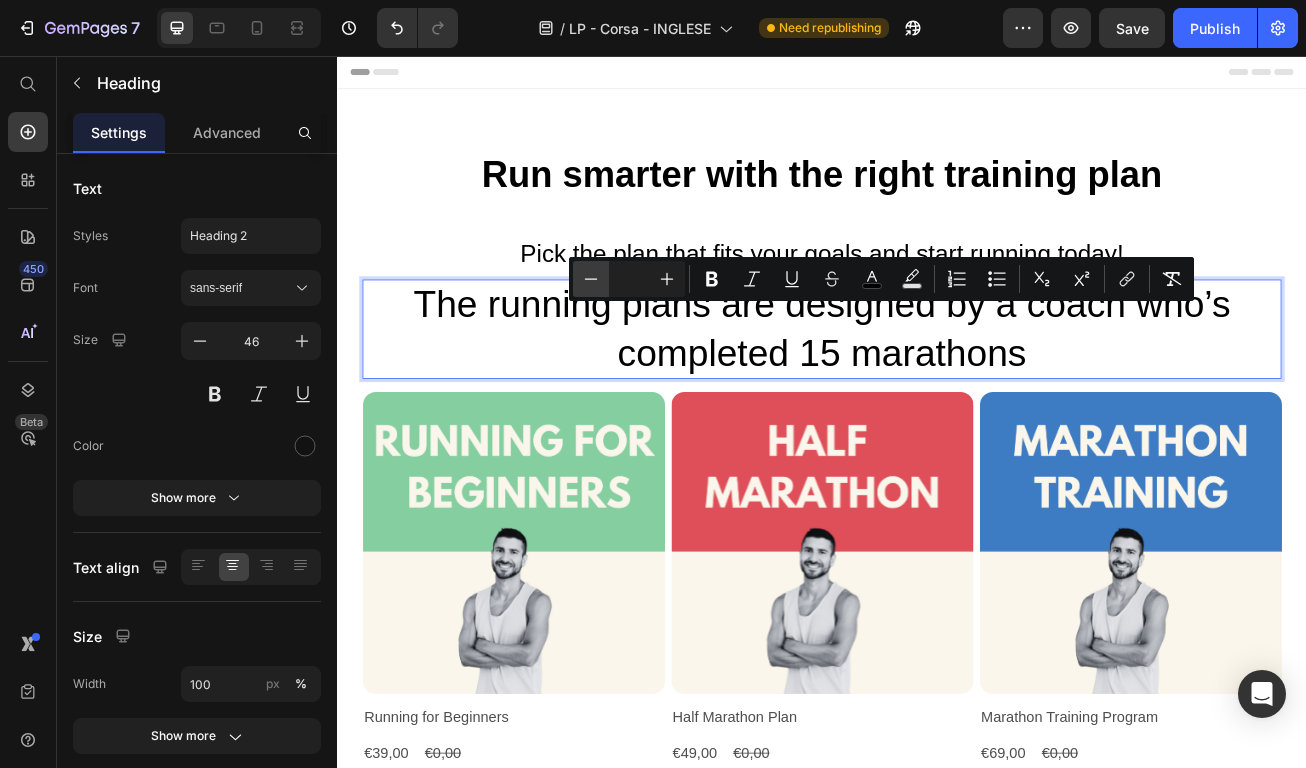 click on "Minus" at bounding box center (591, 279) 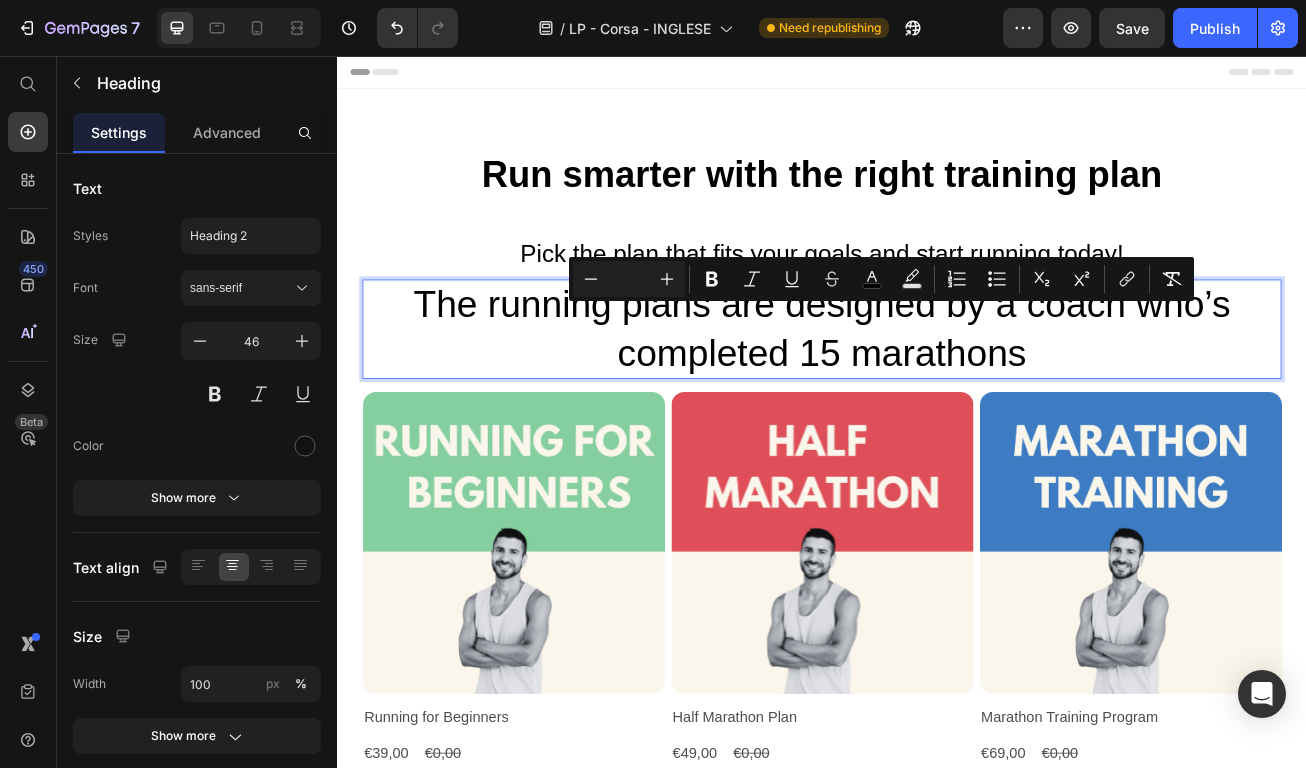 click on "The running plans are designed by a coach who’s completed 15 marathons" at bounding box center [937, 394] 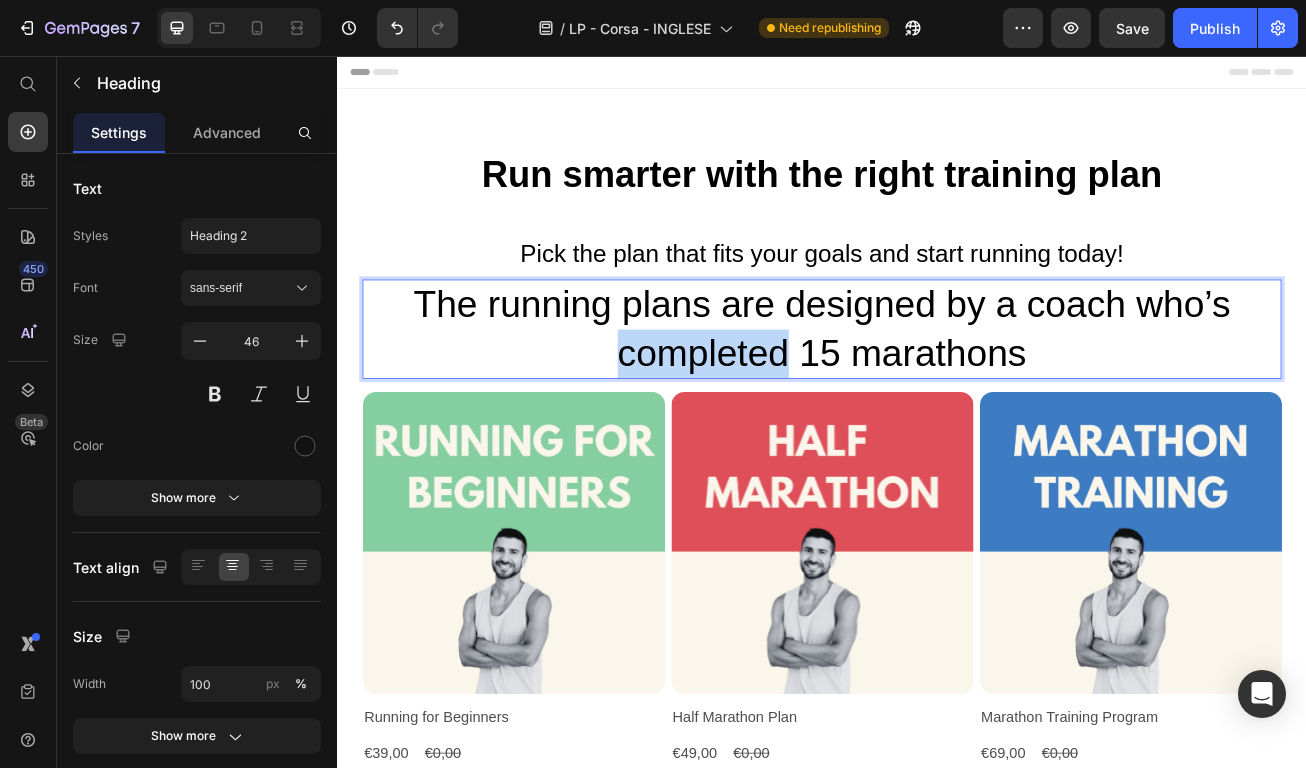 click on "The running plans are designed by a coach who’s completed 15 marathons" at bounding box center (937, 394) 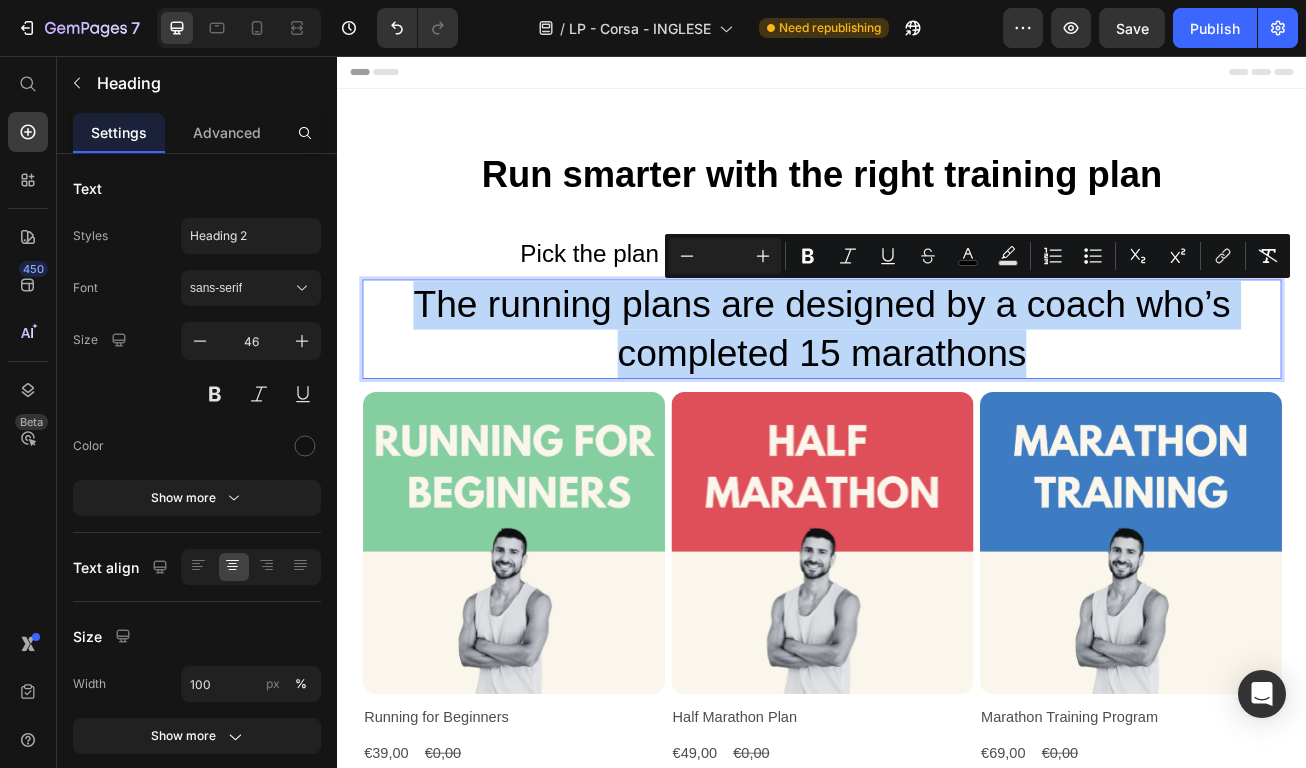 click on "The running plans are designed by a coach who’s completed 15 marathons" at bounding box center [937, 394] 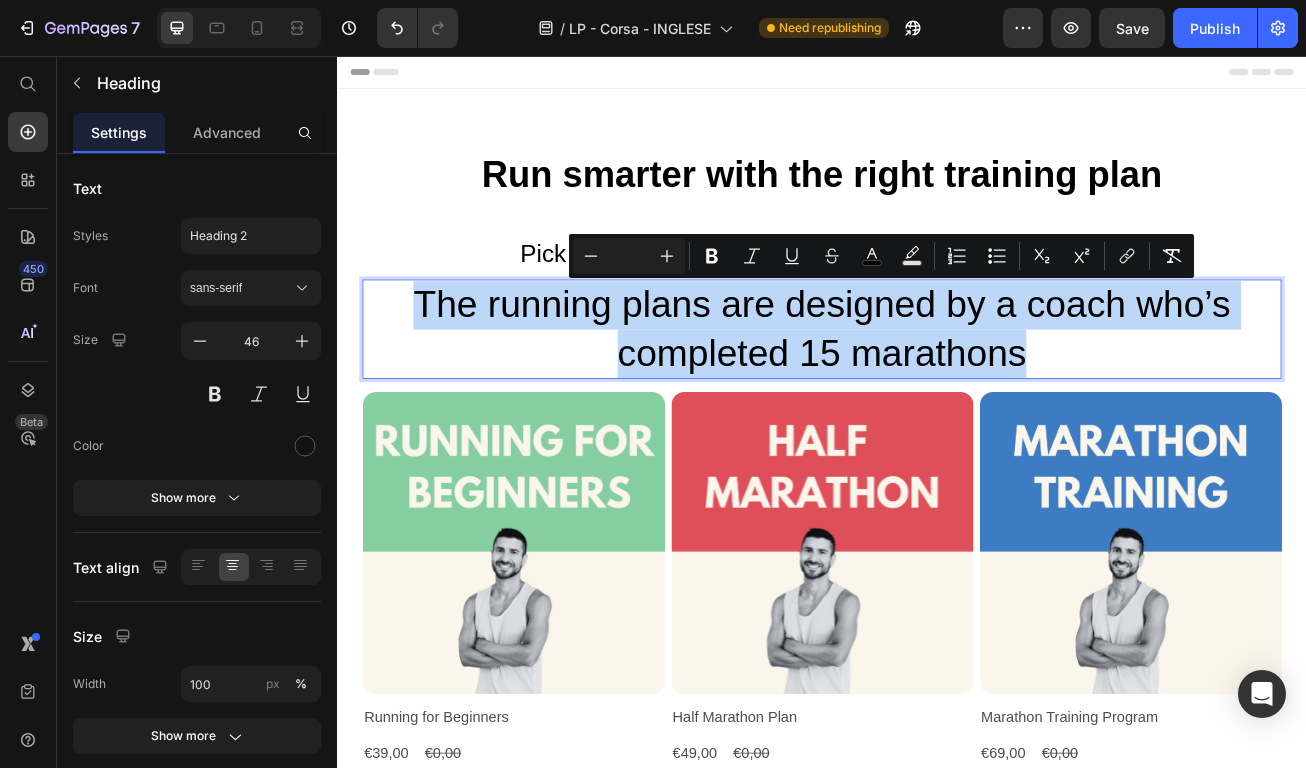 click on "The running plans are designed by a coach who’s completed 15 marathons" at bounding box center (937, 394) 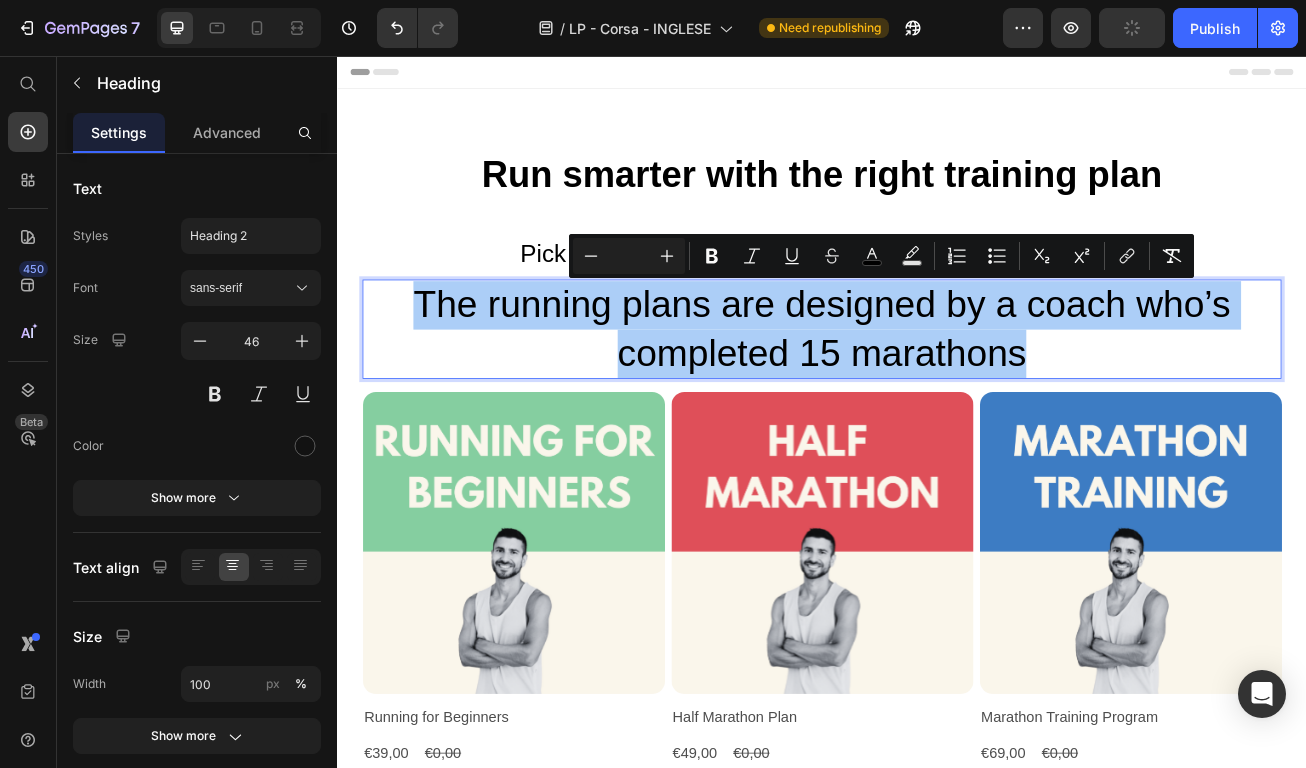 click at bounding box center (629, 256) 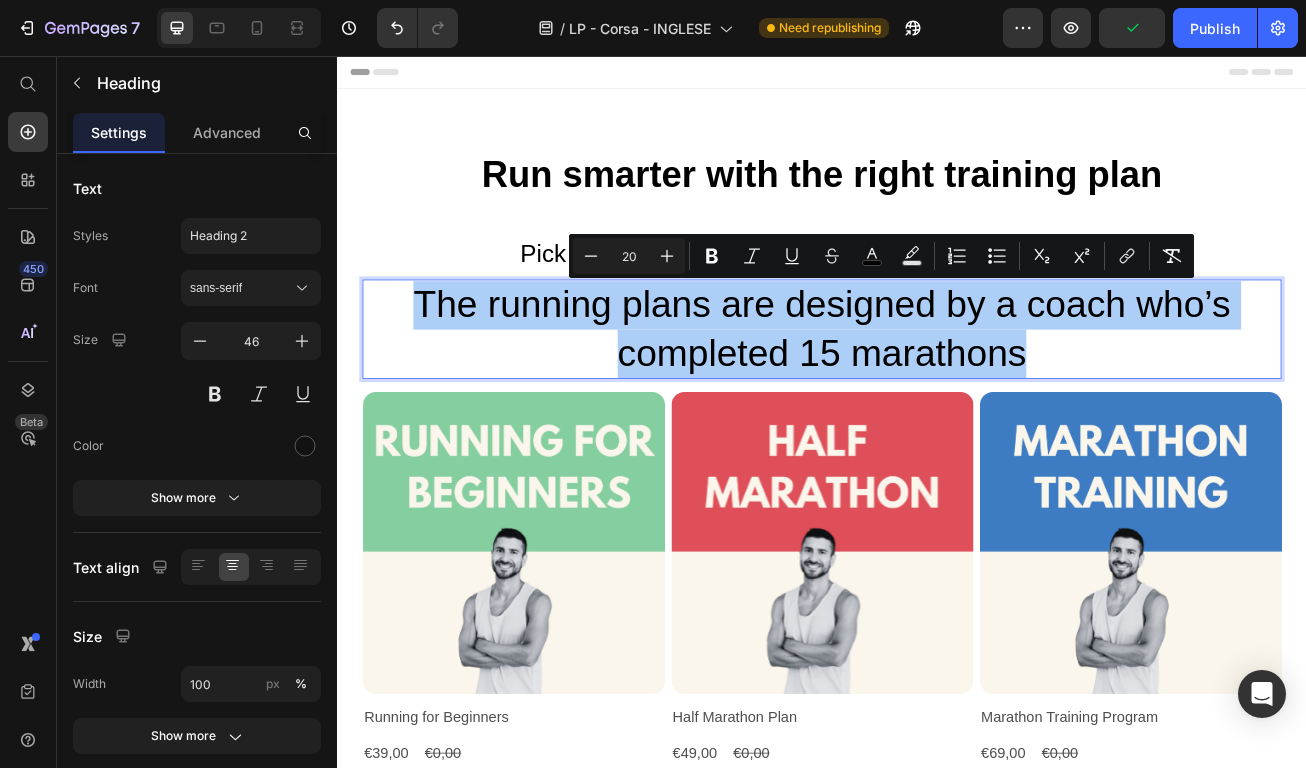type on "20" 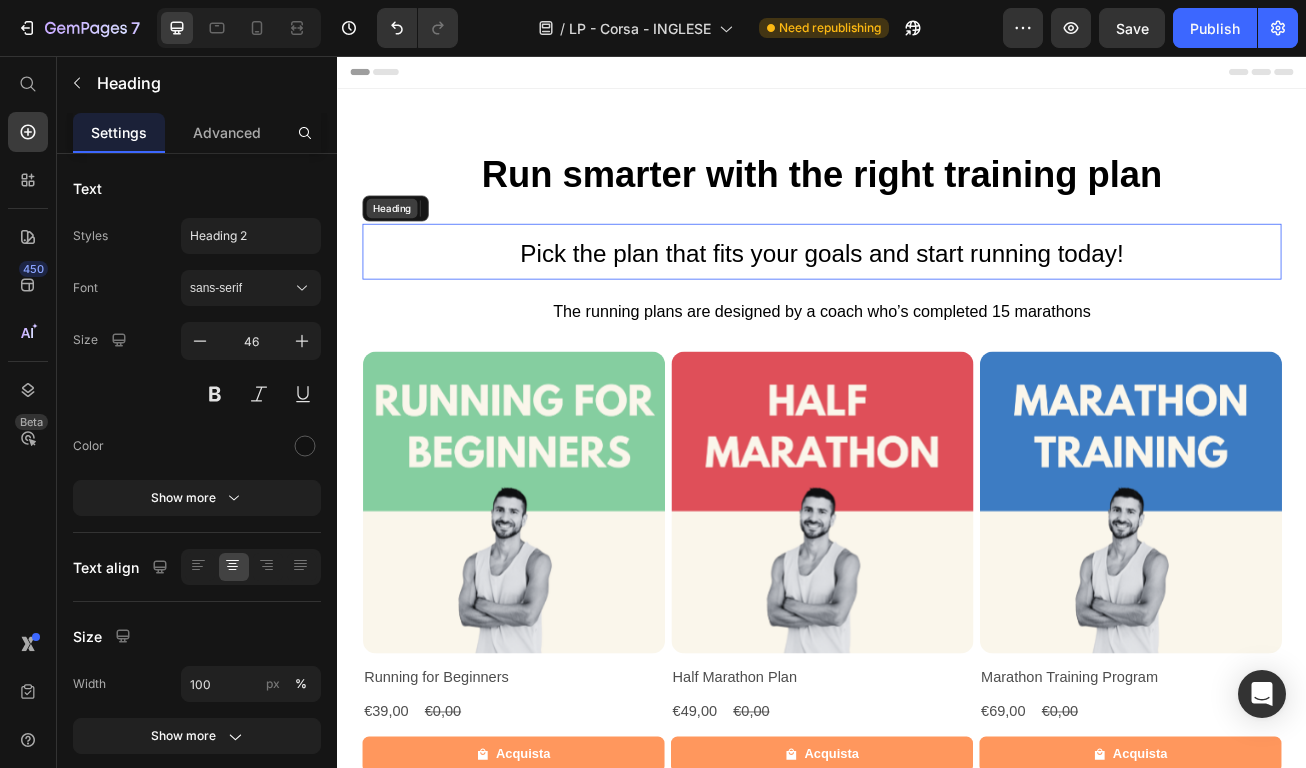 click on "Heading" at bounding box center (404, 245) 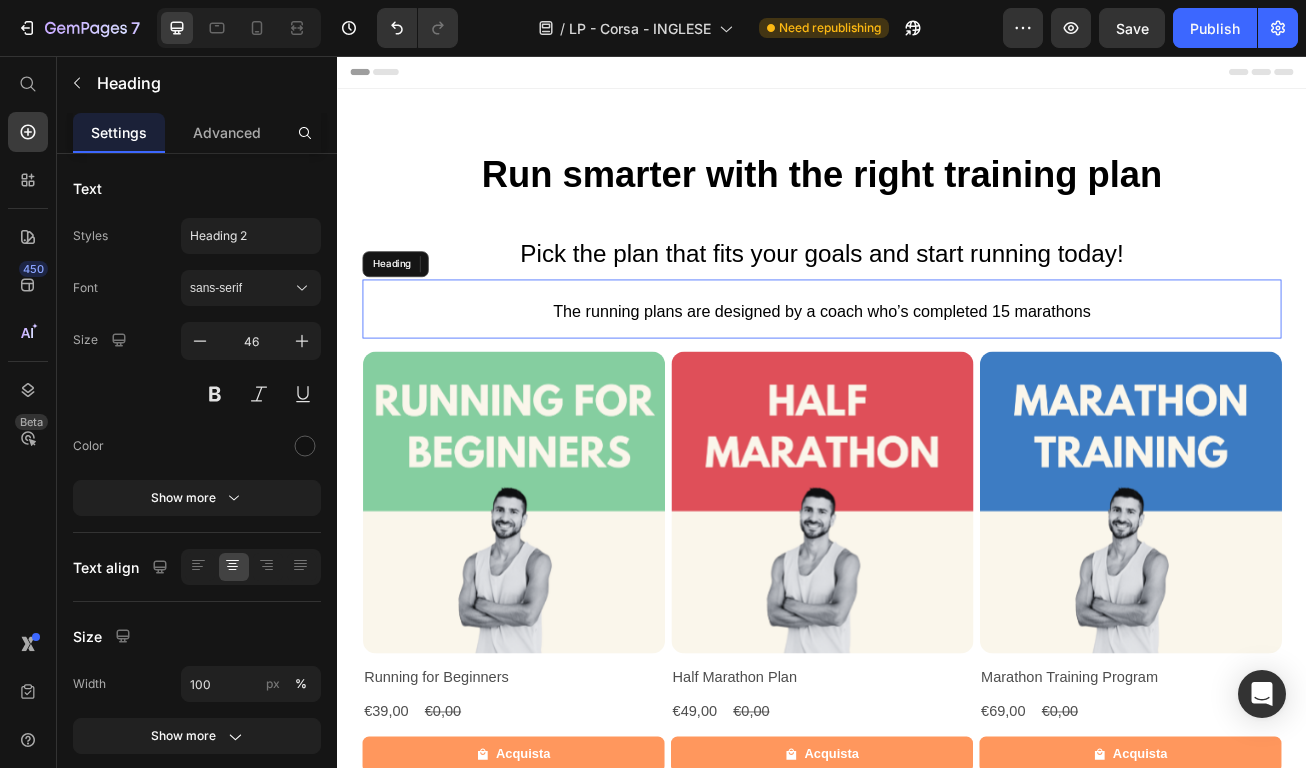 click on "The running plans are designed by a coach who’s completed 15 marathons" at bounding box center (937, 373) 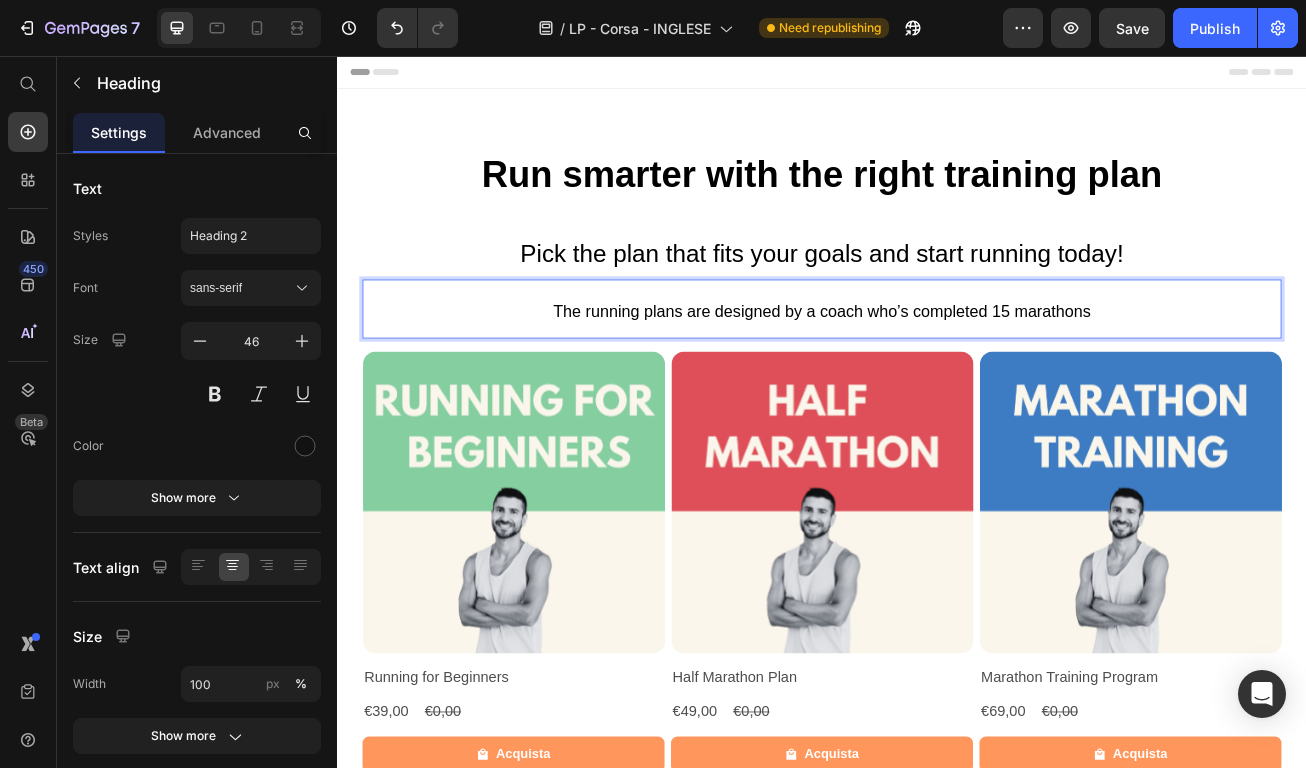 click on "The running plans are designed by a coach who’s completed 15 marathons" at bounding box center [937, 373] 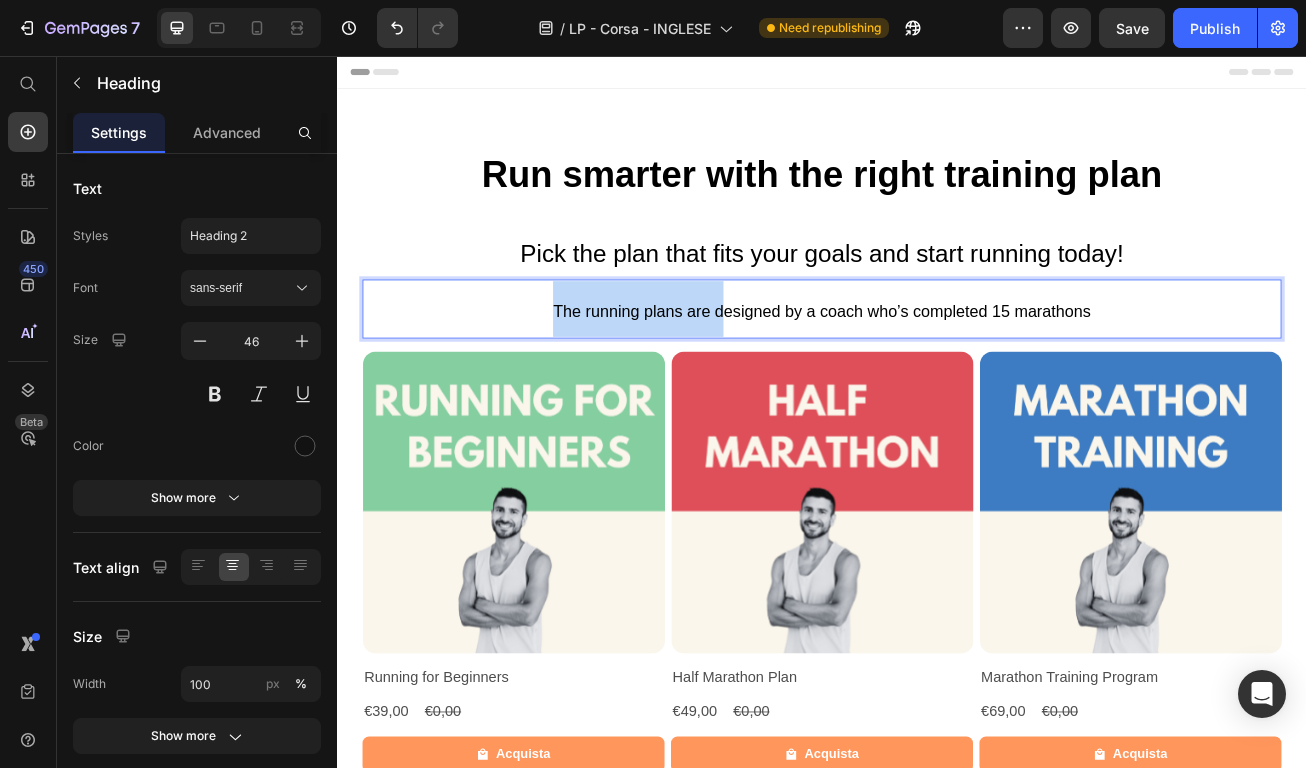drag, startPoint x: 479, startPoint y: 315, endPoint x: 270, endPoint y: 313, distance: 209.00957 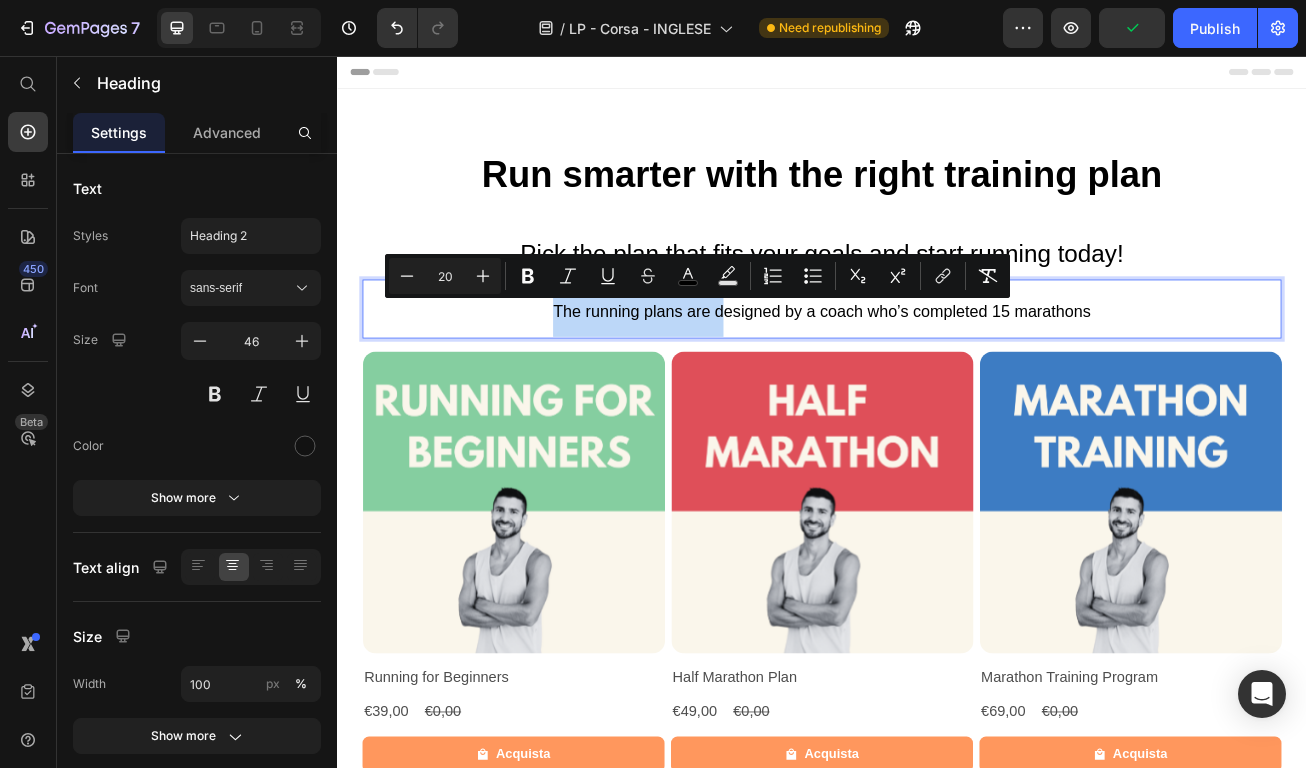 drag, startPoint x: 813, startPoint y: 377, endPoint x: 526, endPoint y: 364, distance: 287.29428 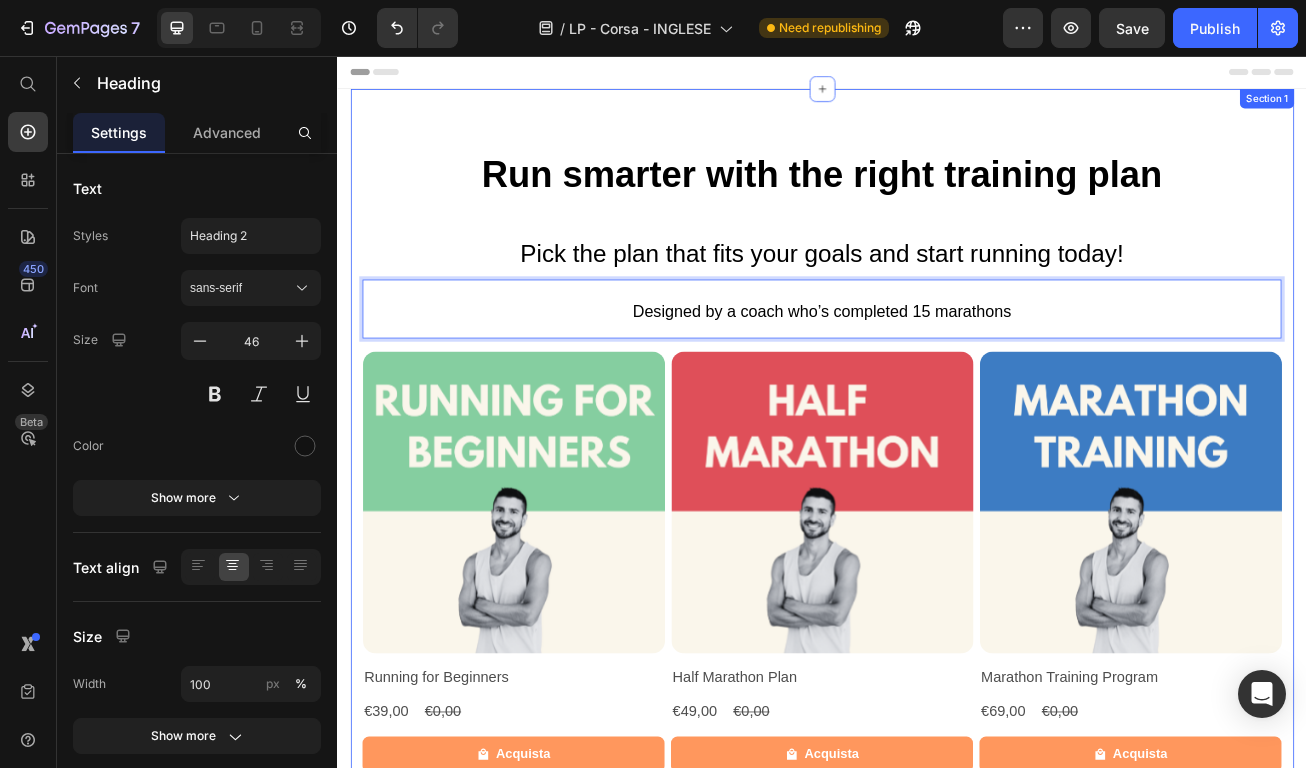 click on "⁠⁠⁠⁠⁠⁠⁠ Run smarter with the right training plan Heading ⁠⁠⁠⁠⁠⁠⁠ Pick the plan that fits your goals and start running today! Heading Designed by a coach who’s completed 15 marathons Heading   0 Row Product Images Row Running for Beginners Product Title €39,00 Product Price €0,00 Product Price Row Acquista Product Cart Button Row Product Images Row Half Marathon Plan Product Title €49,00 Product Price €0,00 Product Price Row Acquista Product Cart Button Row Product Images Row Marathon Training Program Product Title €69,00 Product Price €0,00 Product Price Row Acquista Product Cart Button Row Product List What's inside Heading What's inside Heading Section 1" at bounding box center (937, 609) 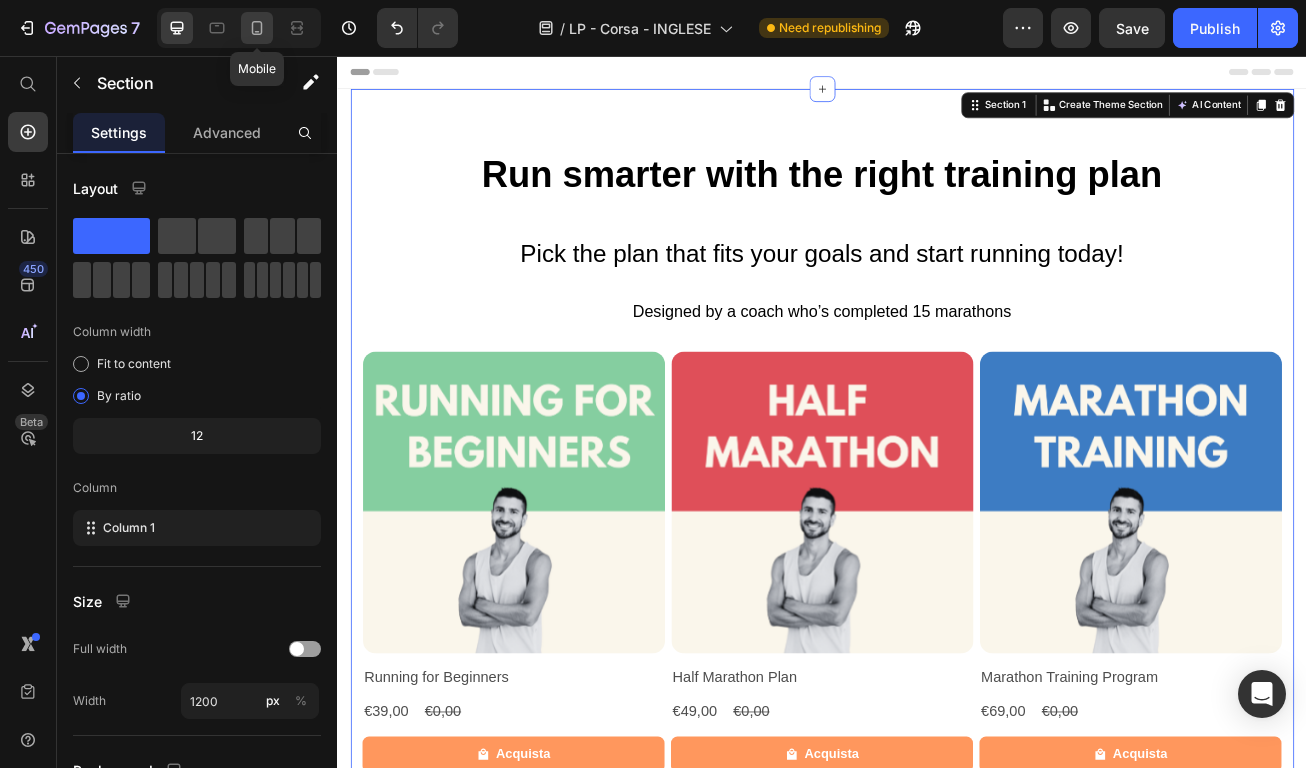 click 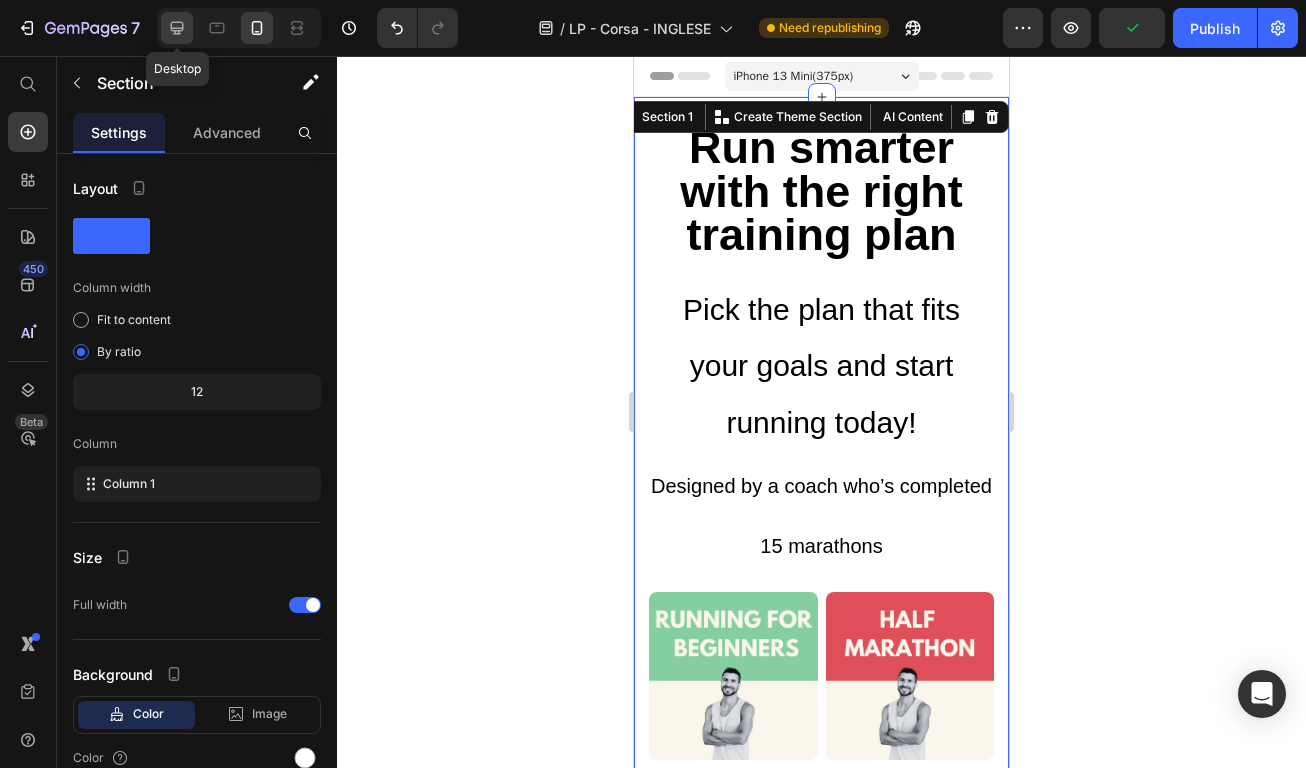 click 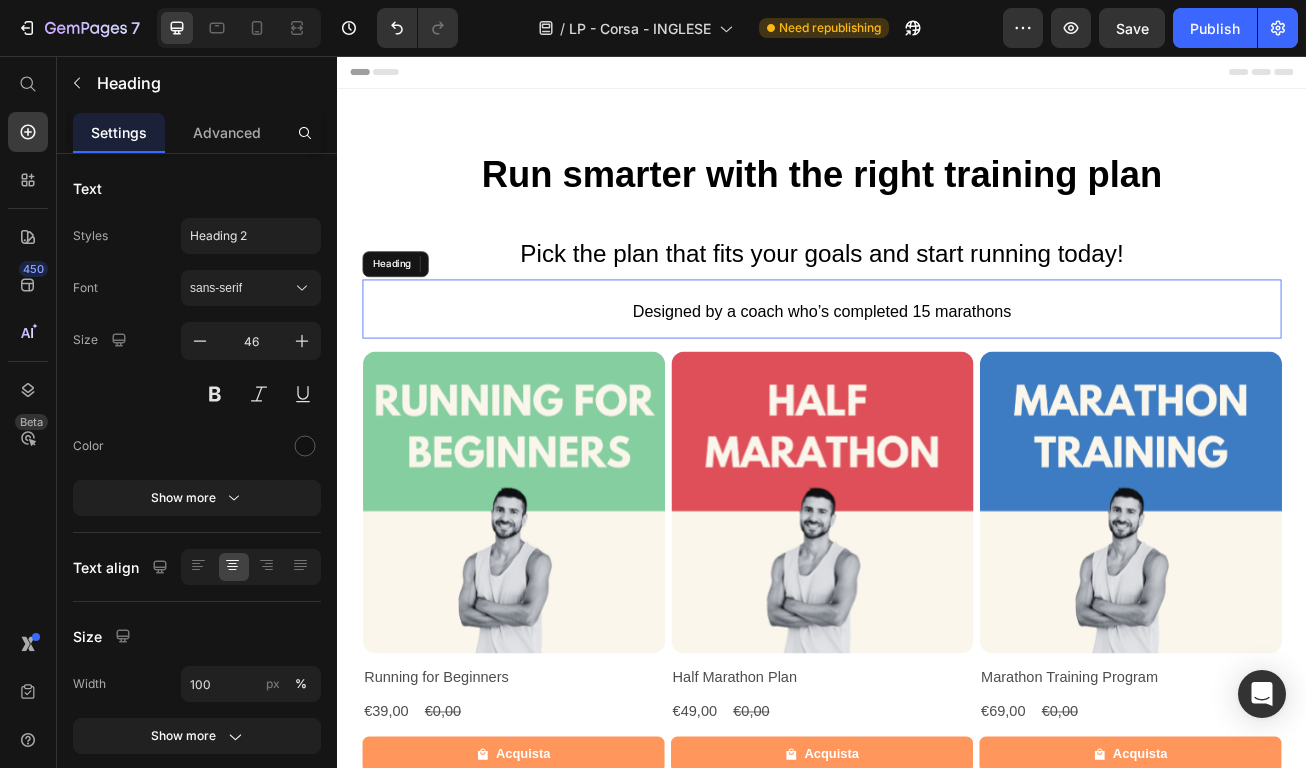 click on "⁠⁠⁠⁠⁠⁠⁠ Designed by a coach who’s completed 15 marathons" at bounding box center (937, 369) 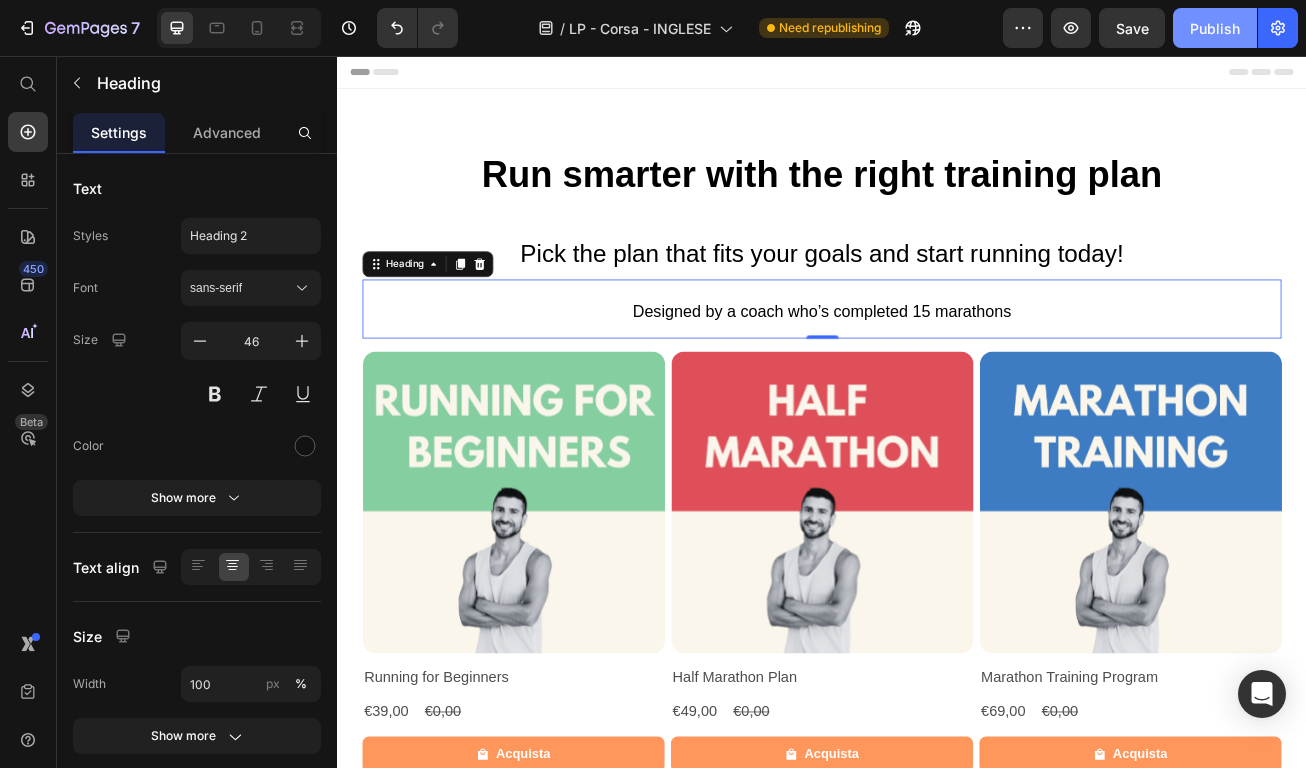 click on "Publish" at bounding box center [1215, 28] 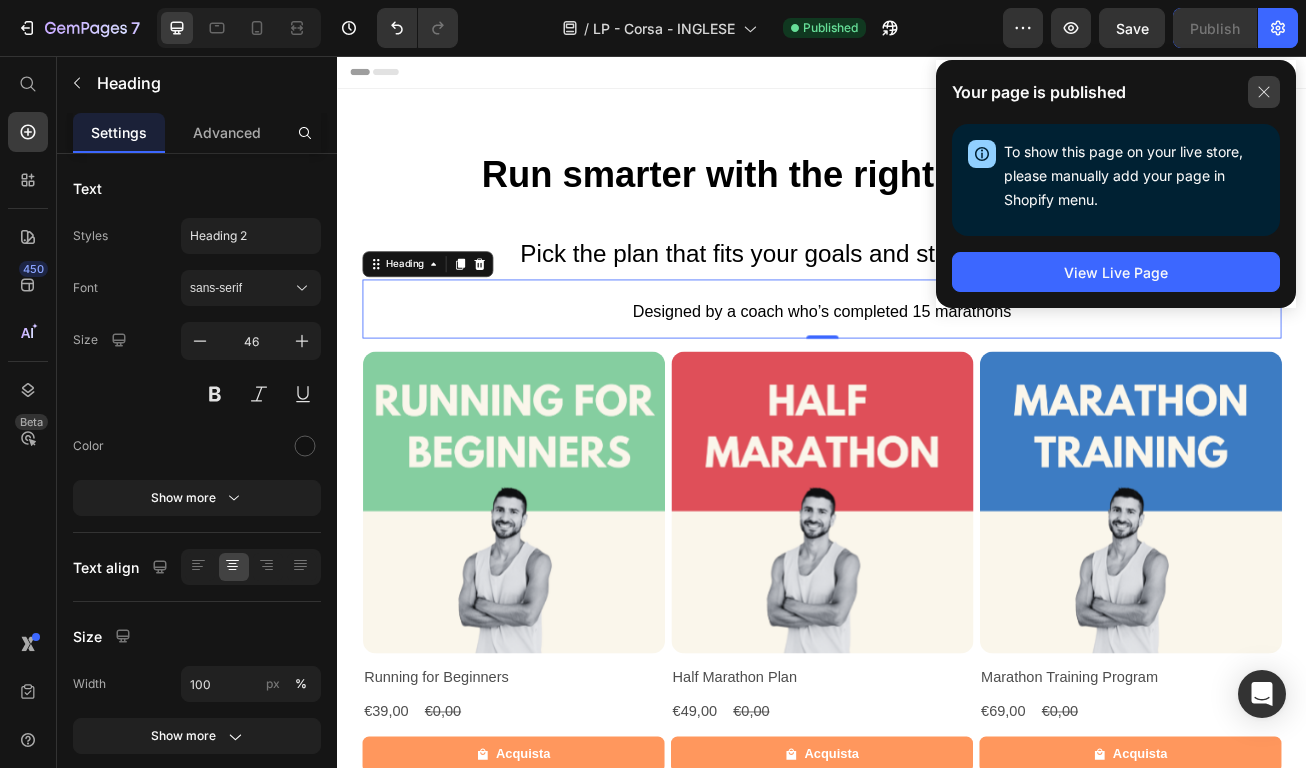 click 